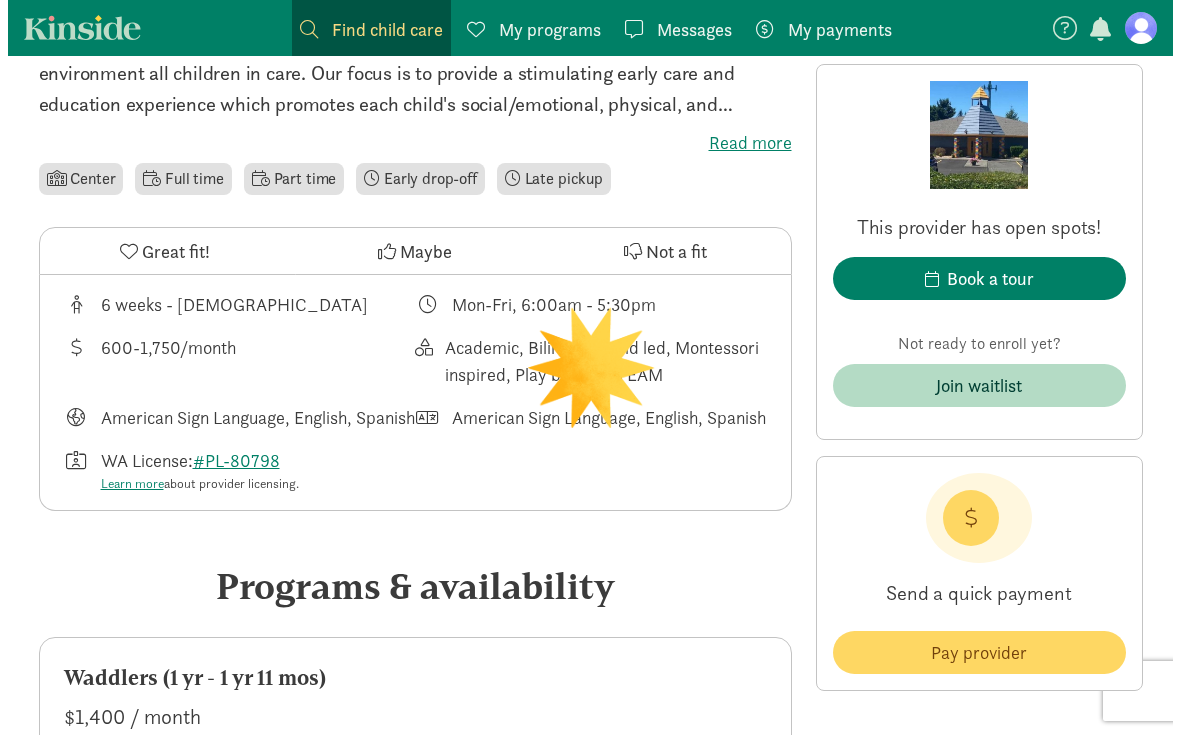 scroll, scrollTop: 585, scrollLeft: 0, axis: vertical 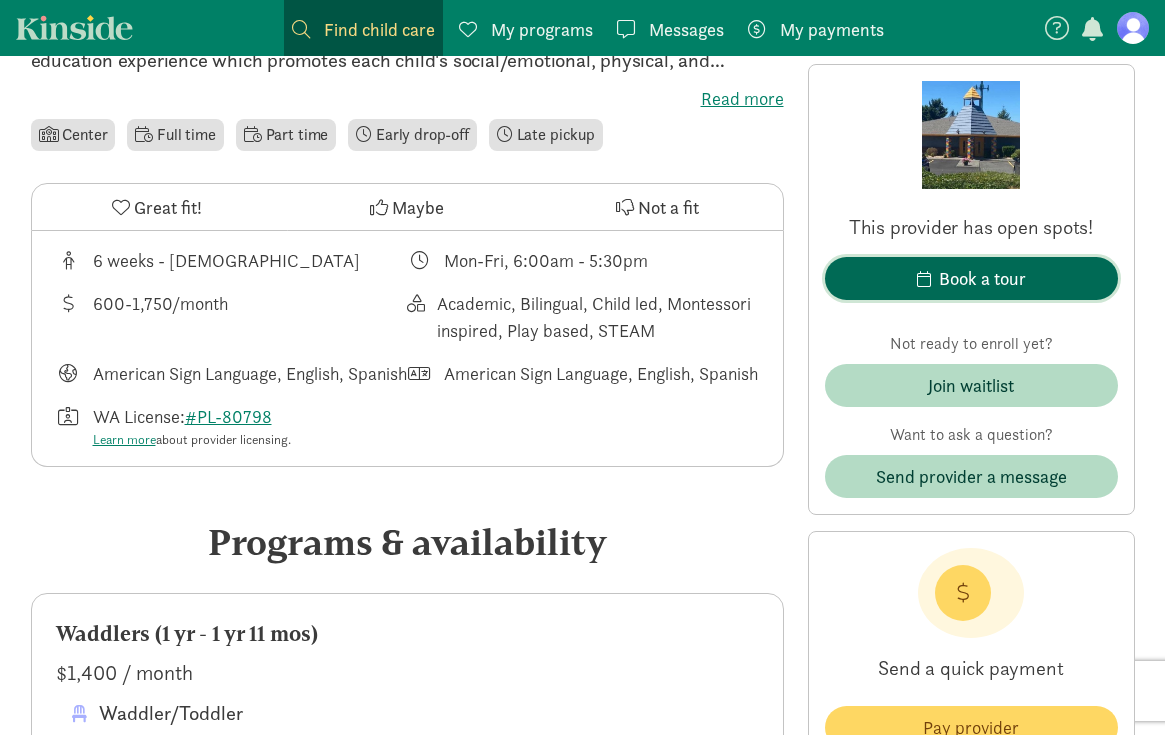 click on "Book a tour" 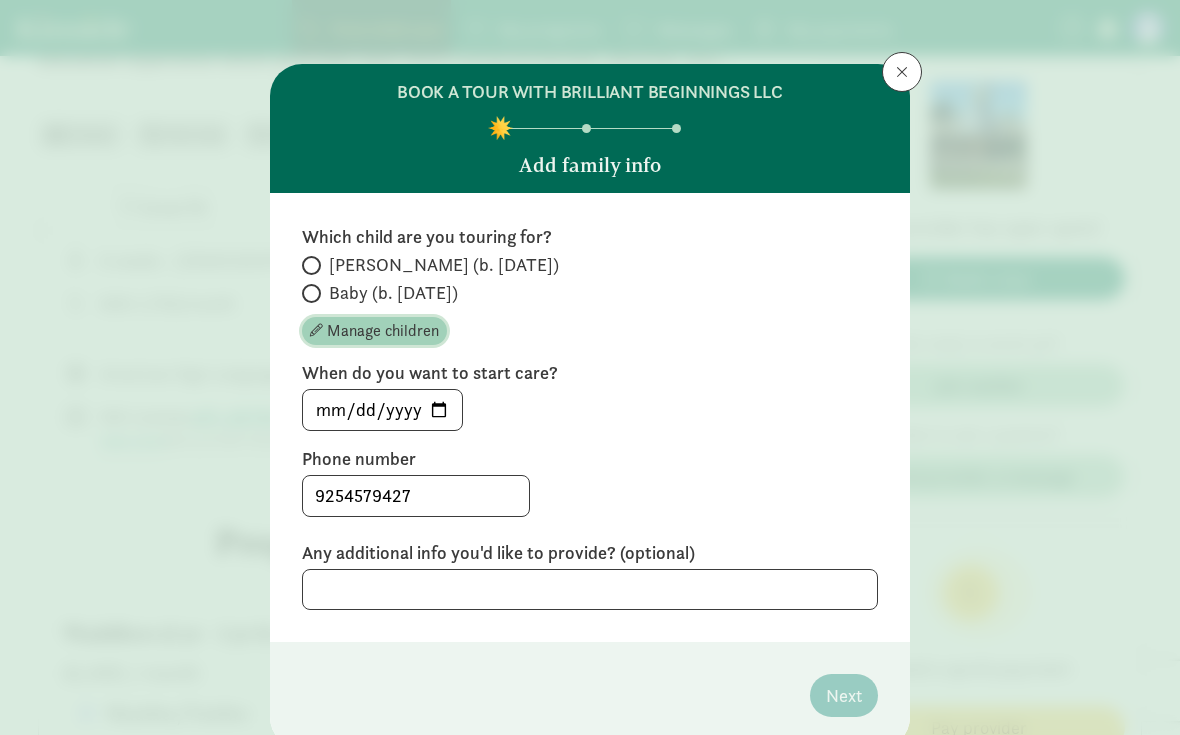 click at bounding box center [316, 330] 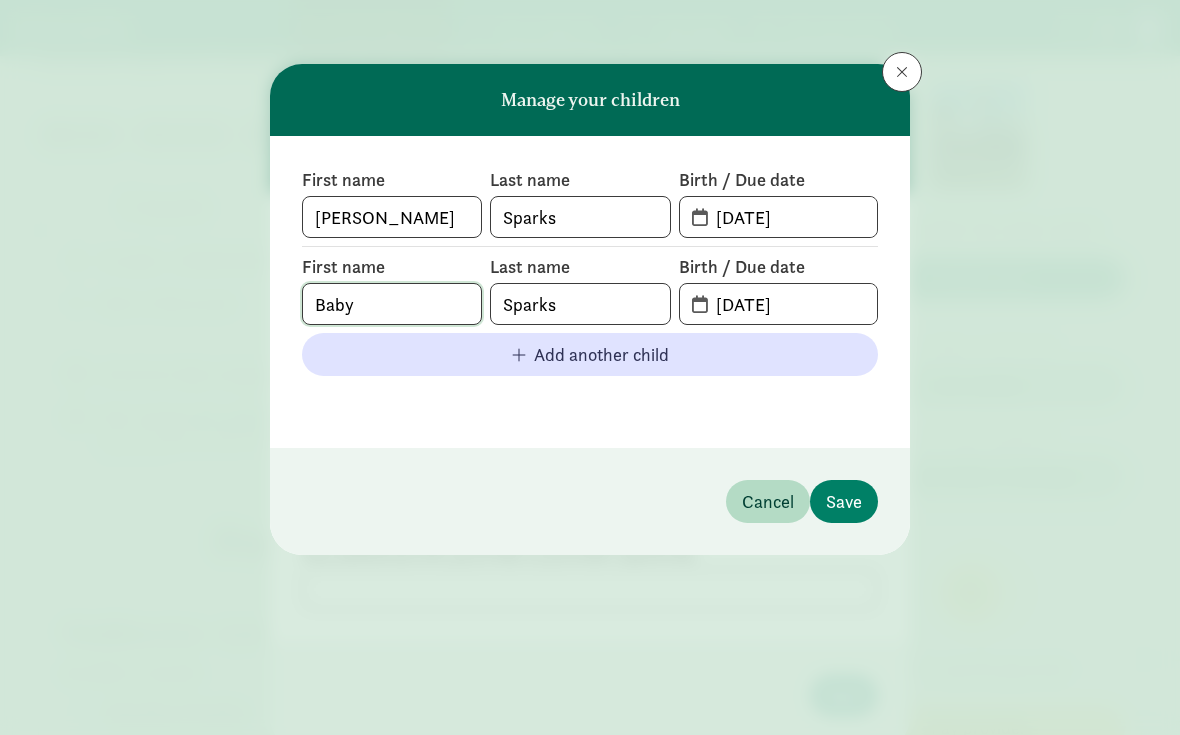 drag, startPoint x: 350, startPoint y: 296, endPoint x: 195, endPoint y: 291, distance: 155.08063 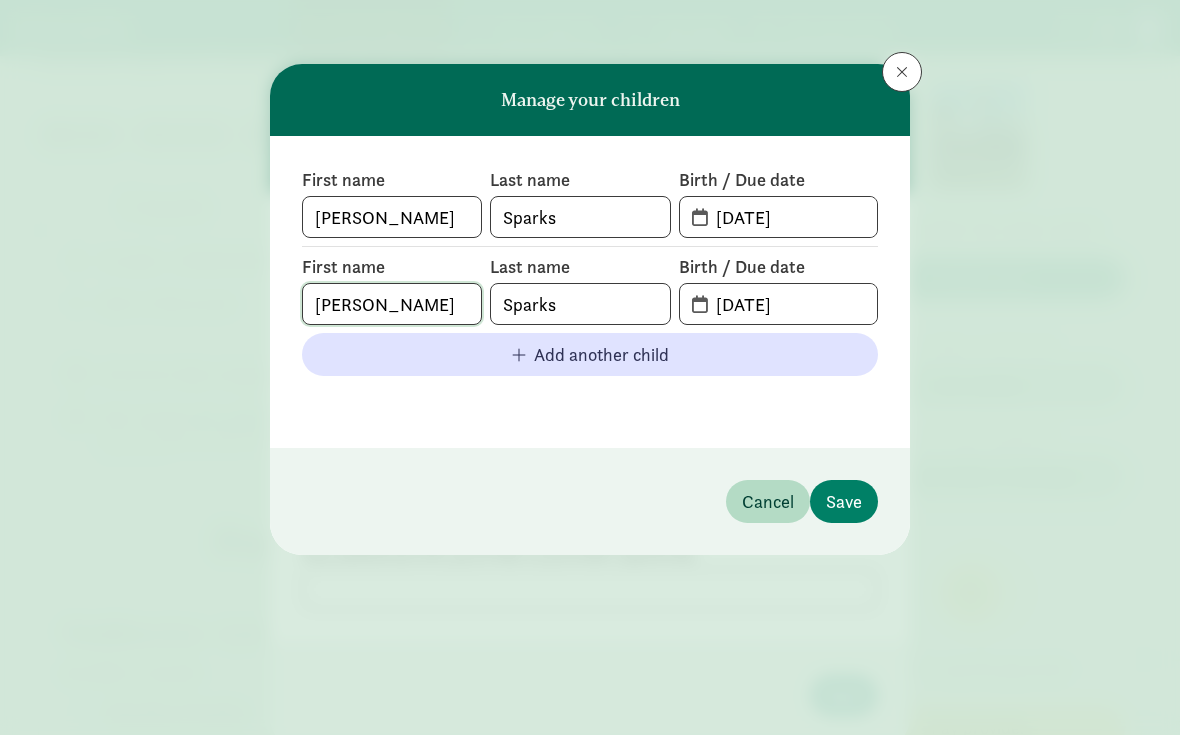 type on "[PERSON_NAME]" 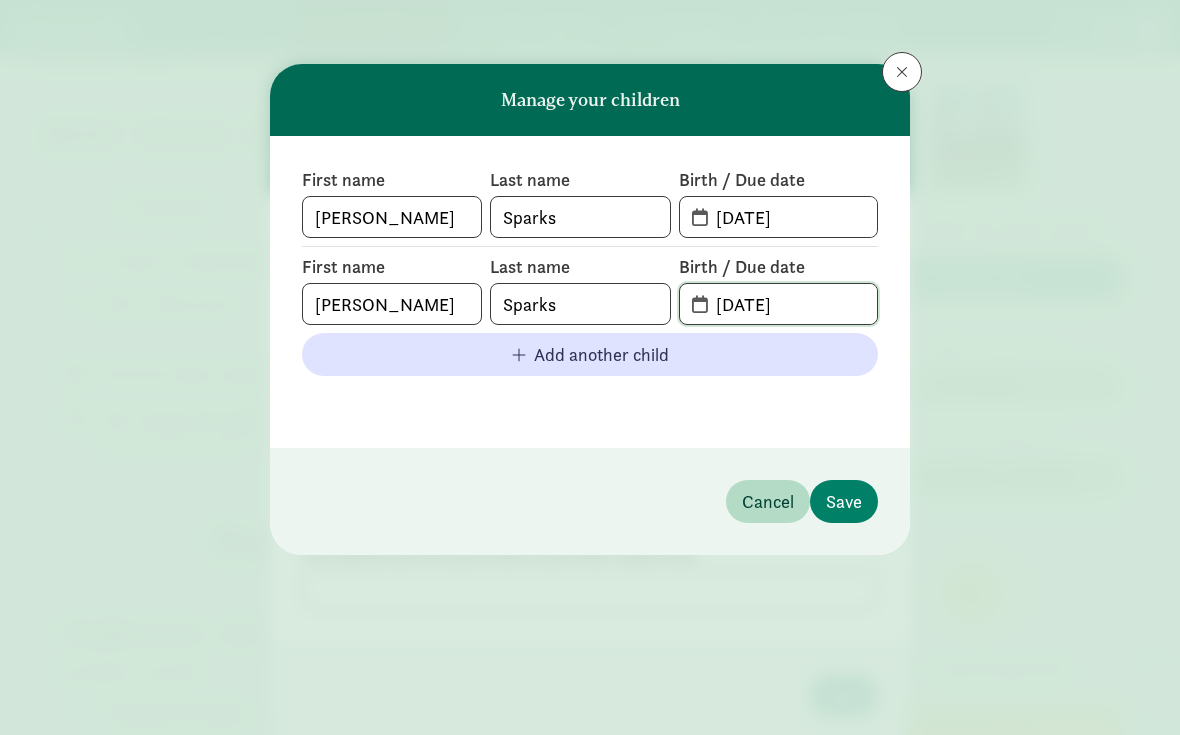 click on "[DATE]" 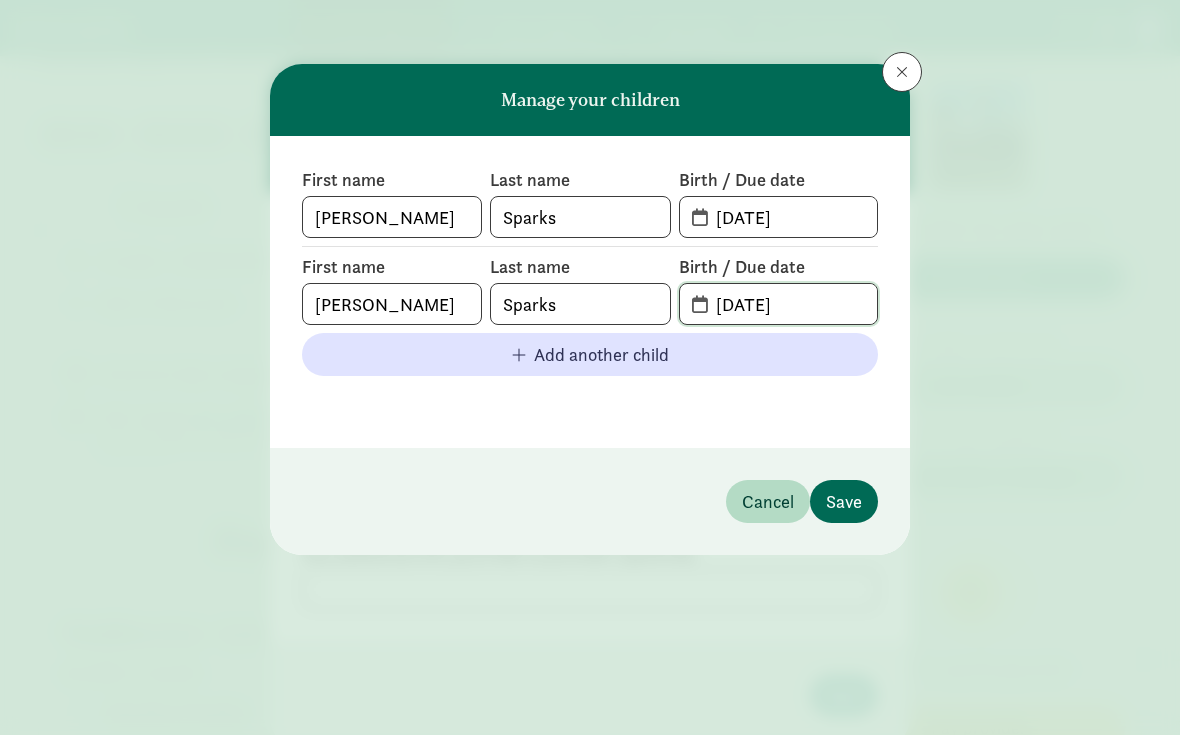 type on "[DATE]" 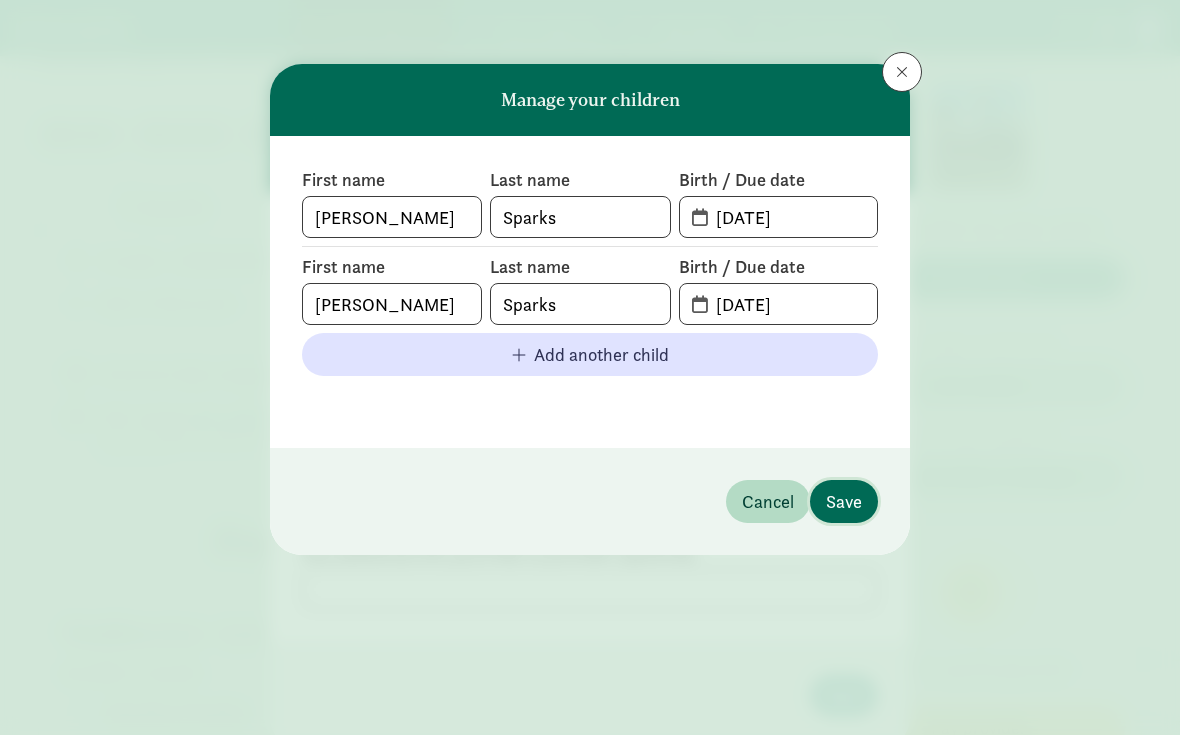 click on "Save" 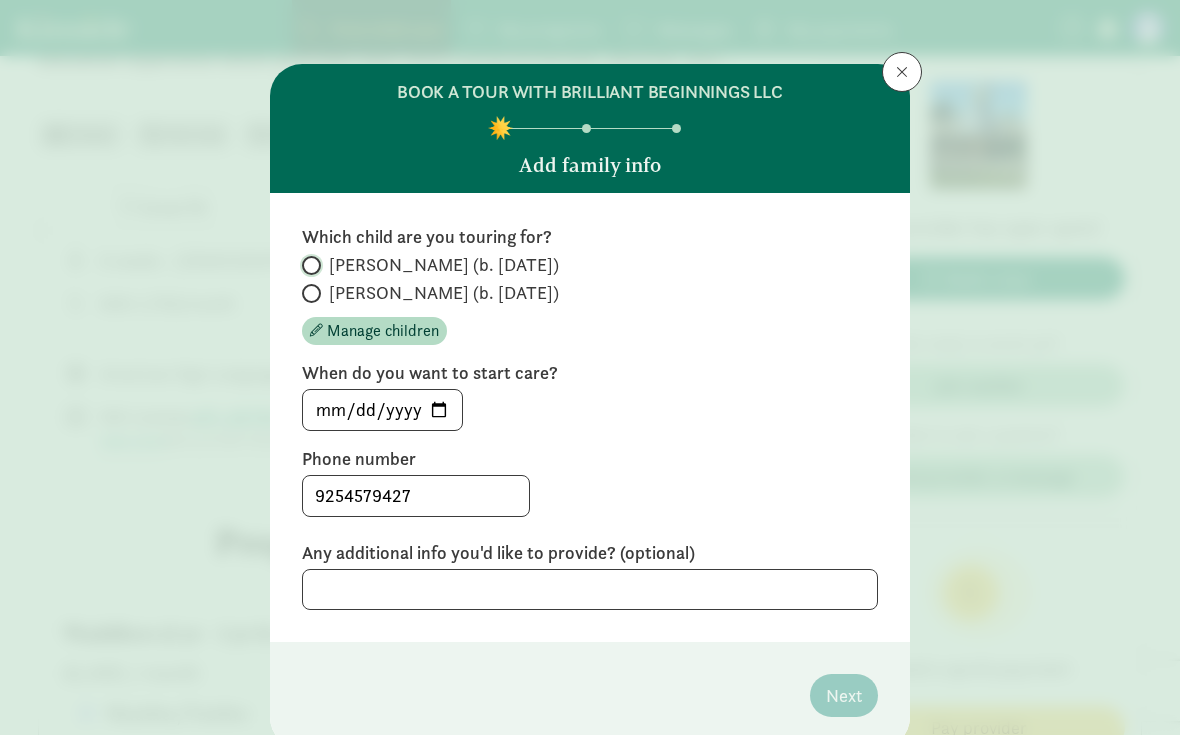 click on "[PERSON_NAME] (b. [DATE])" at bounding box center [308, 265] 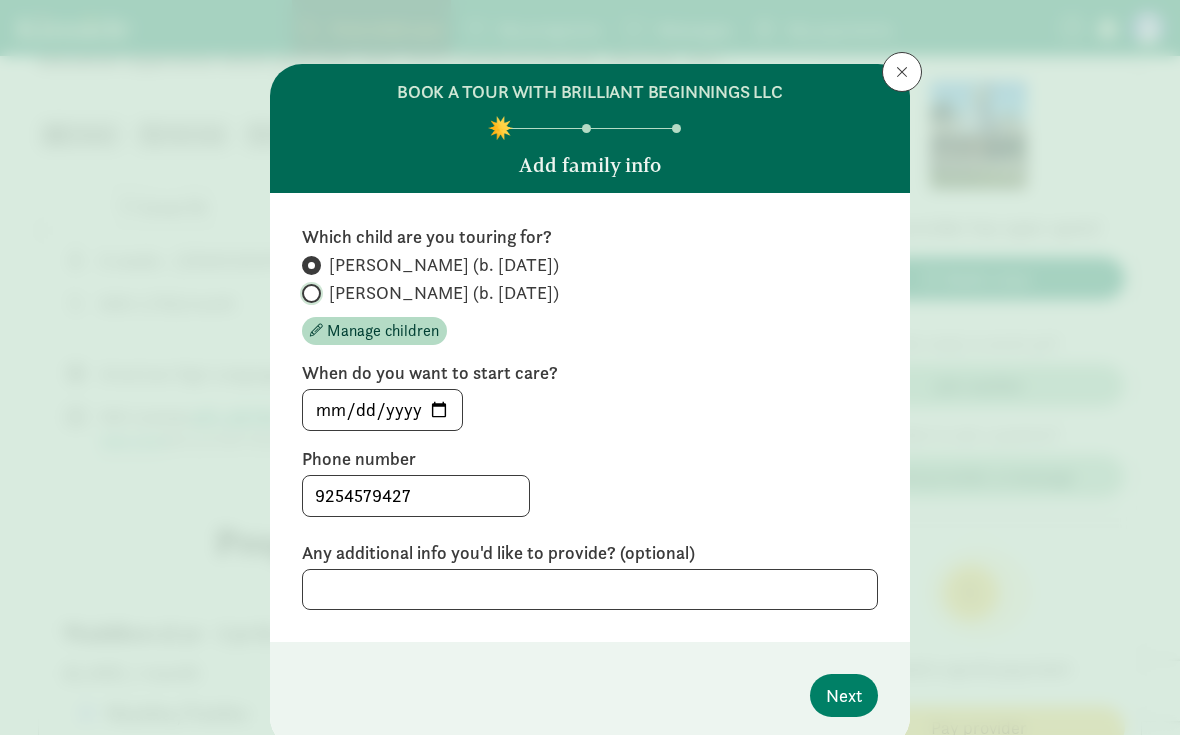 click on "[PERSON_NAME] (b. [DATE])" at bounding box center [308, 293] 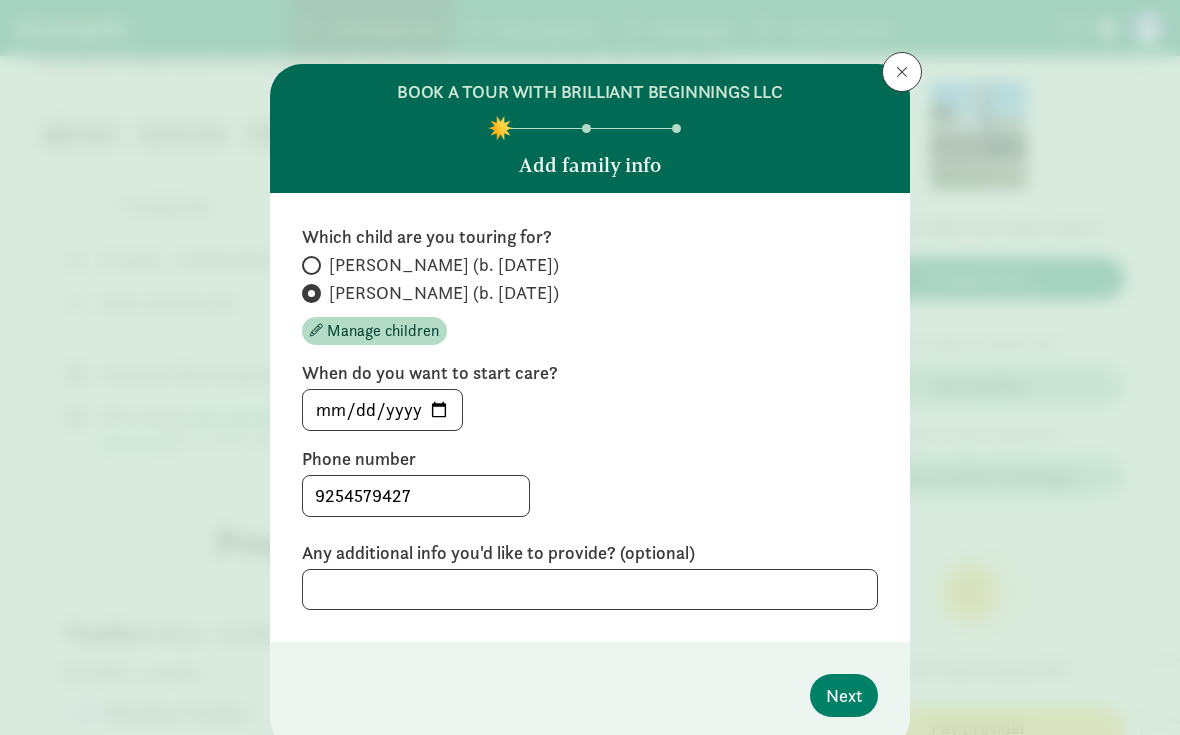 click at bounding box center (311, 265) 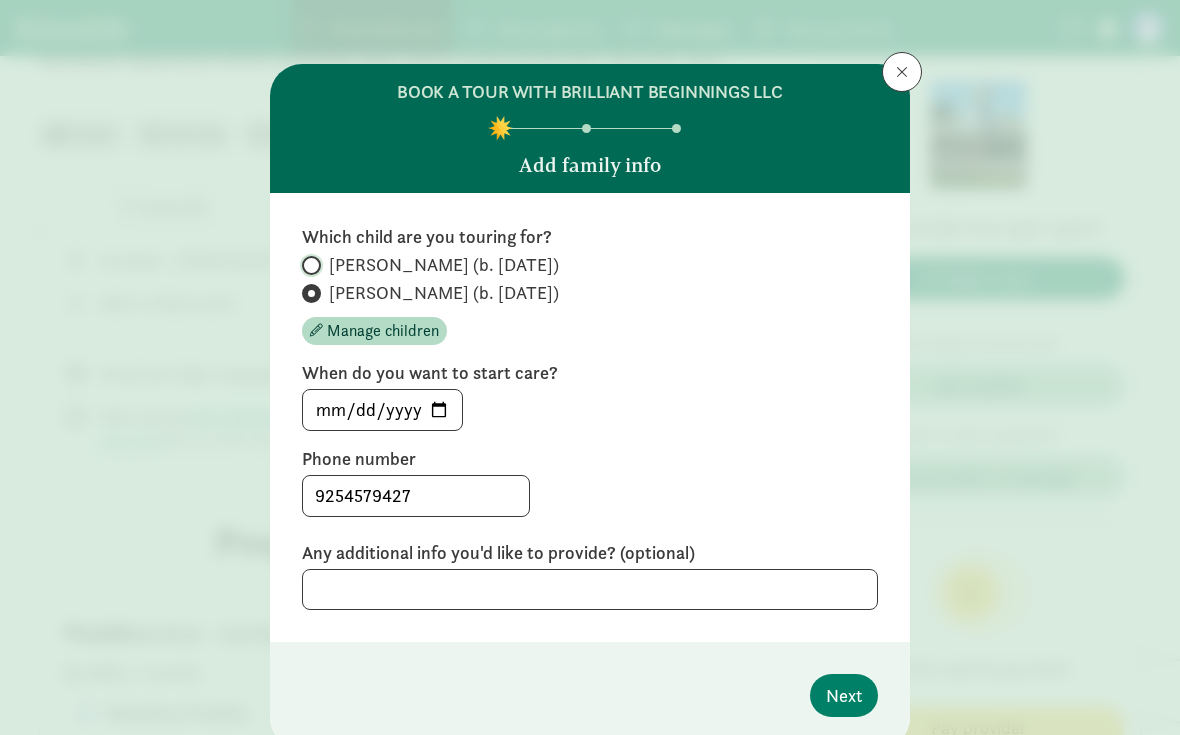 click on "[PERSON_NAME] (b. [DATE])" at bounding box center [308, 265] 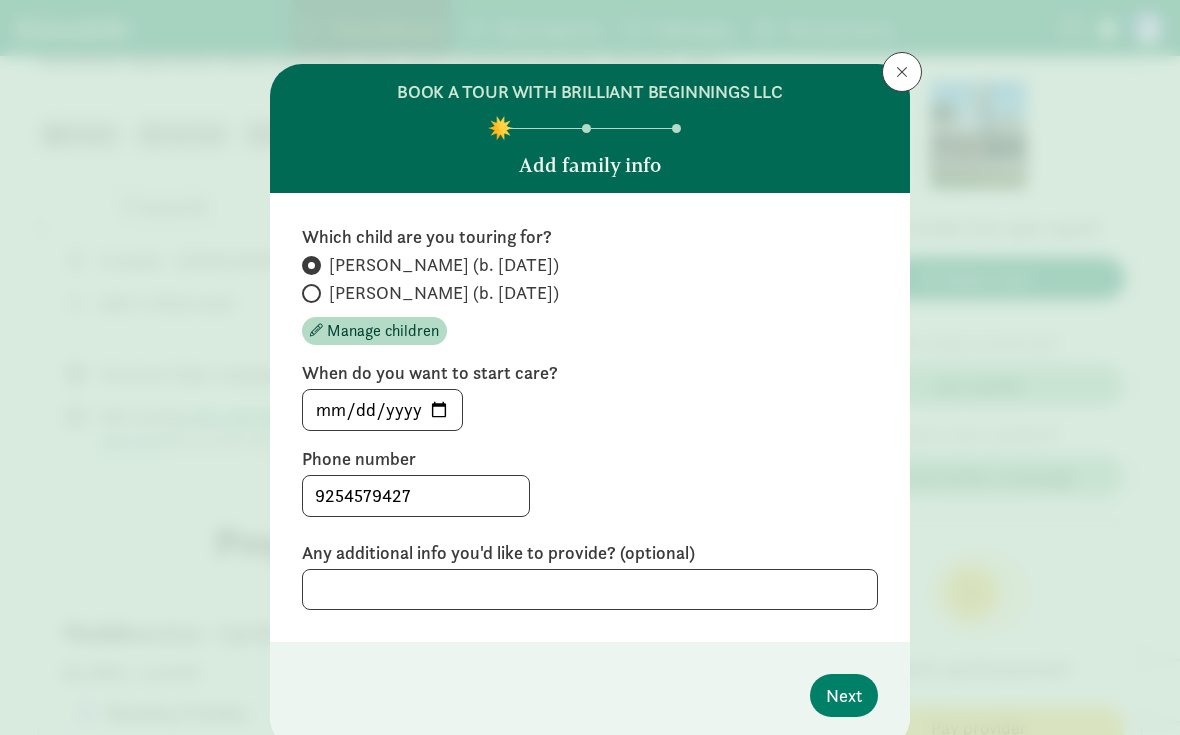 click on "[PERSON_NAME] (b. [DATE])" 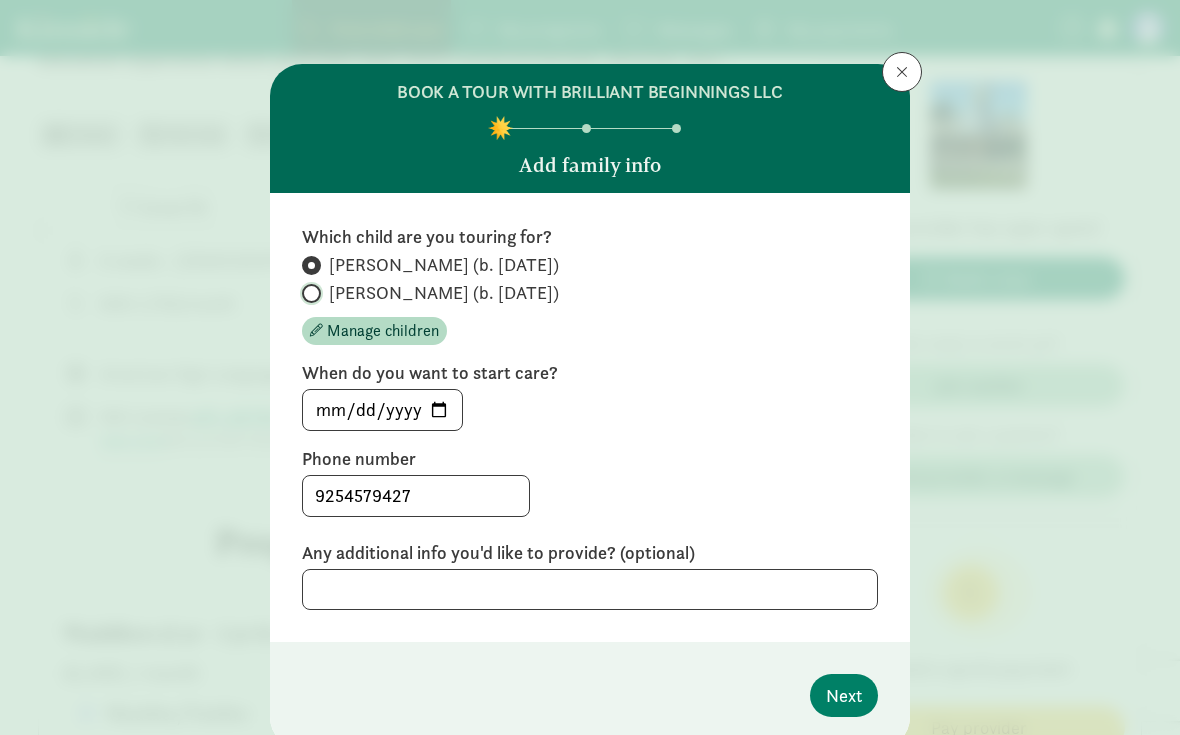 click on "[PERSON_NAME] (b. [DATE])" at bounding box center (308, 293) 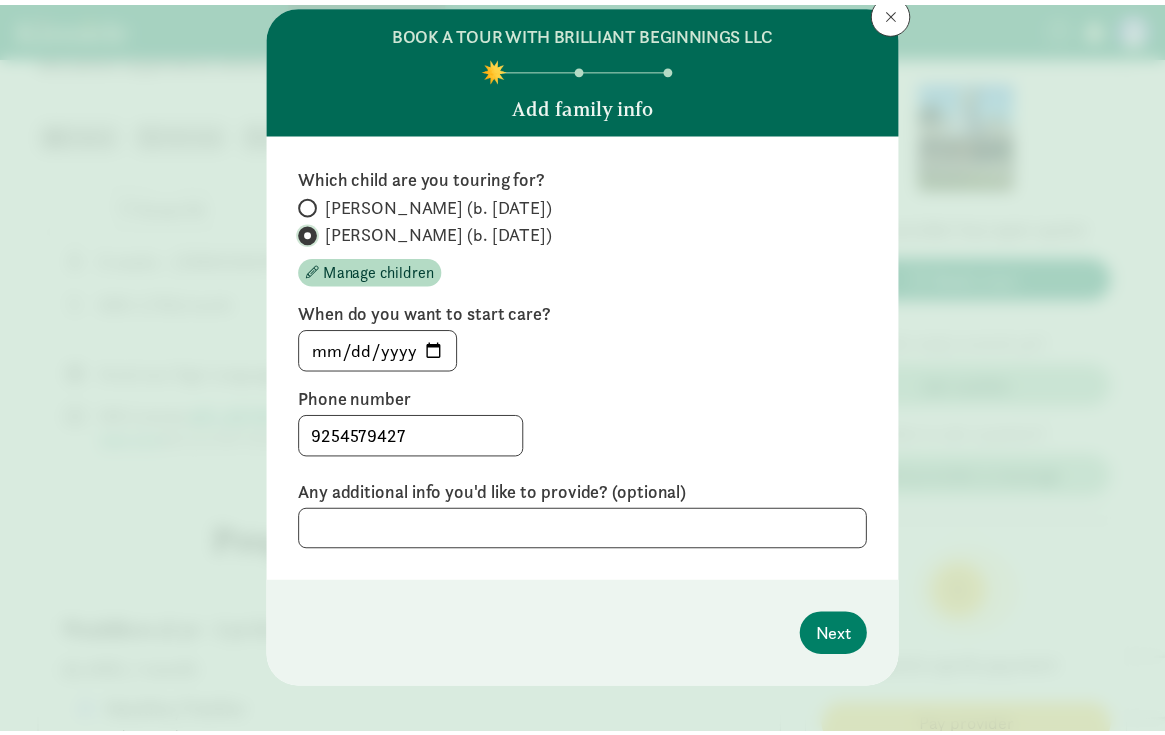 scroll, scrollTop: 78, scrollLeft: 0, axis: vertical 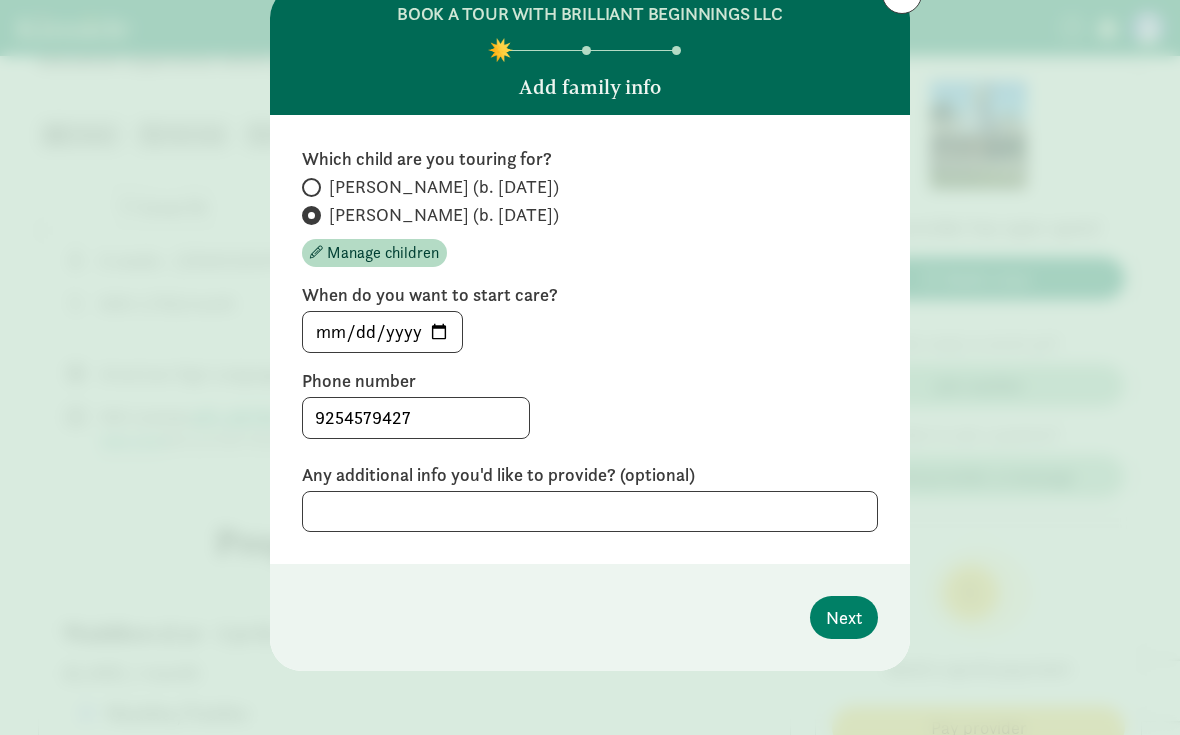 click at bounding box center (311, 187) 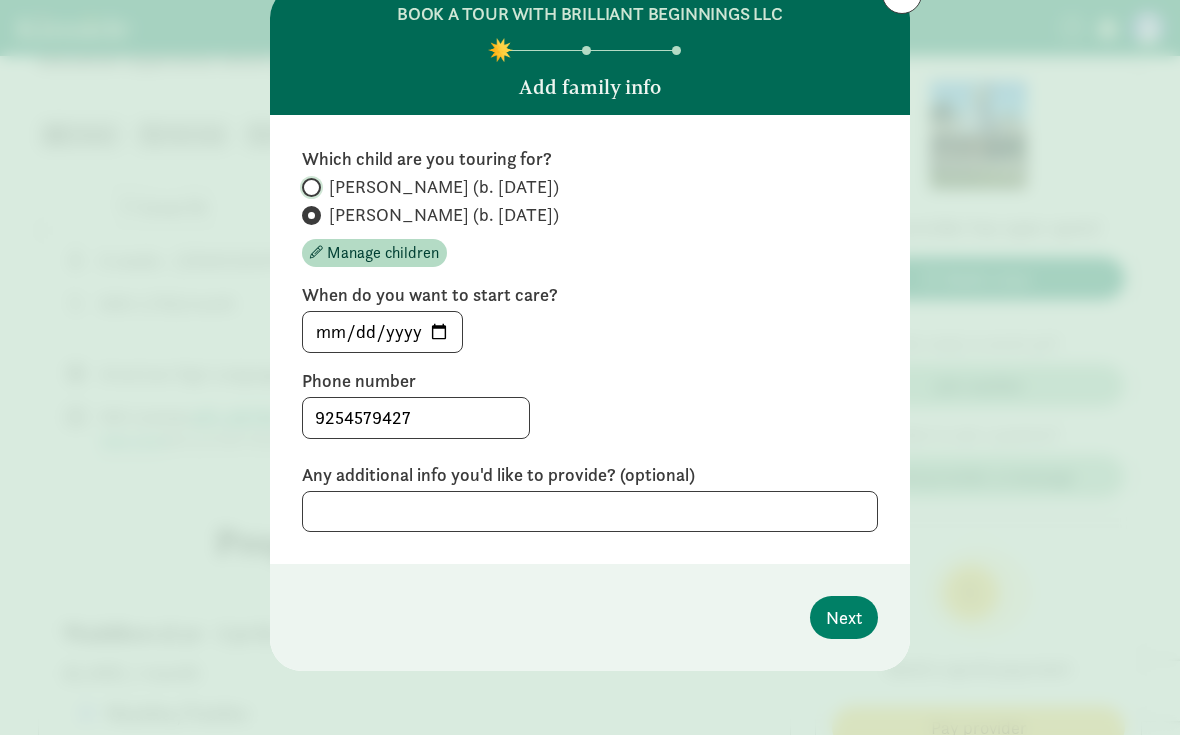 click on "[PERSON_NAME] (b. [DATE])" at bounding box center [308, 187] 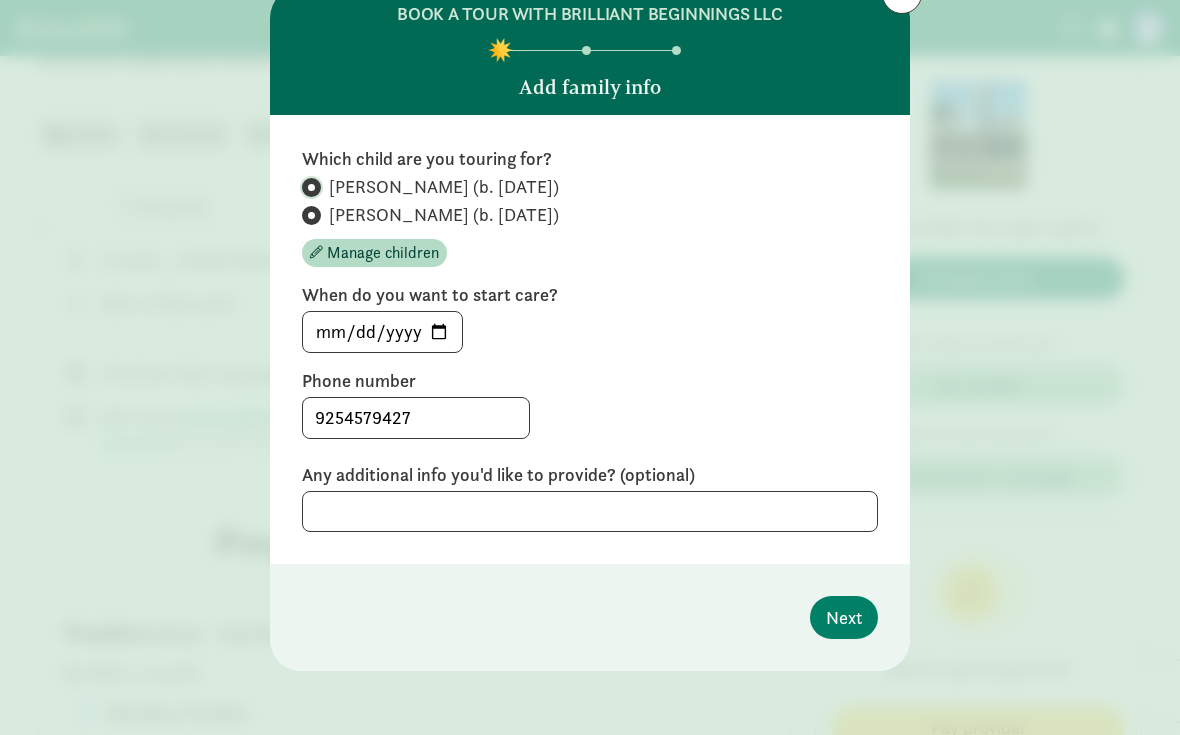 radio on "false" 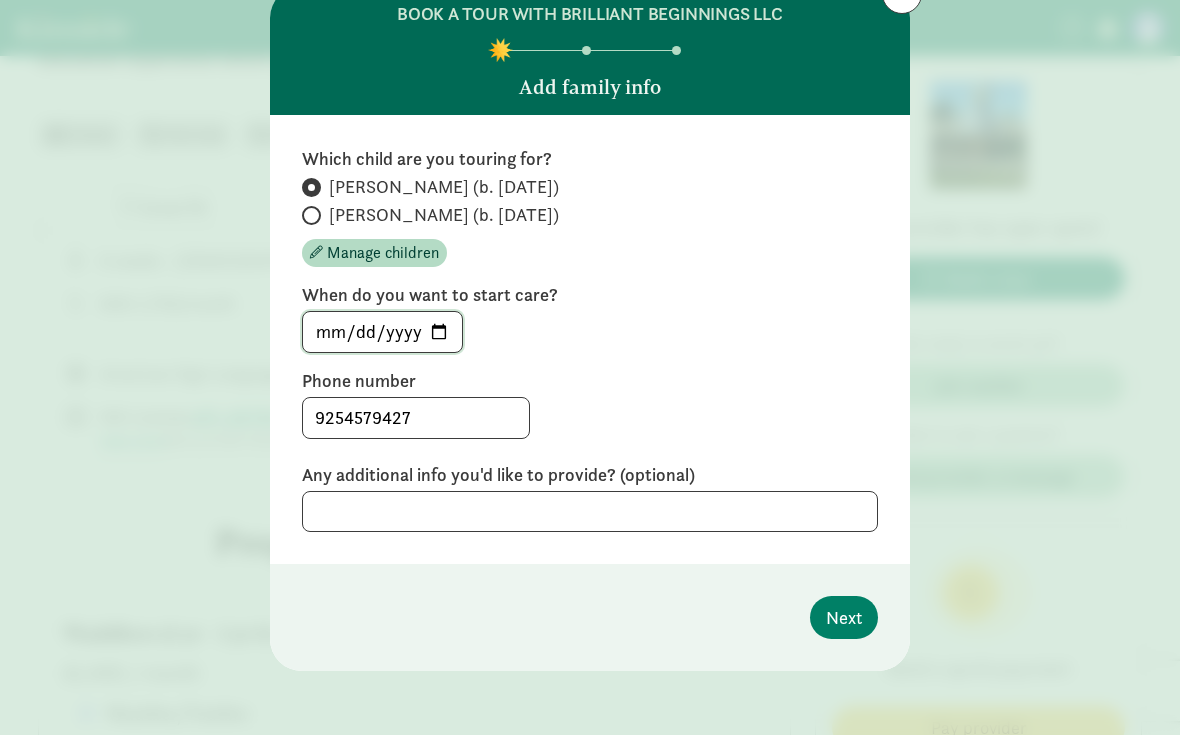 click on "[DATE]" 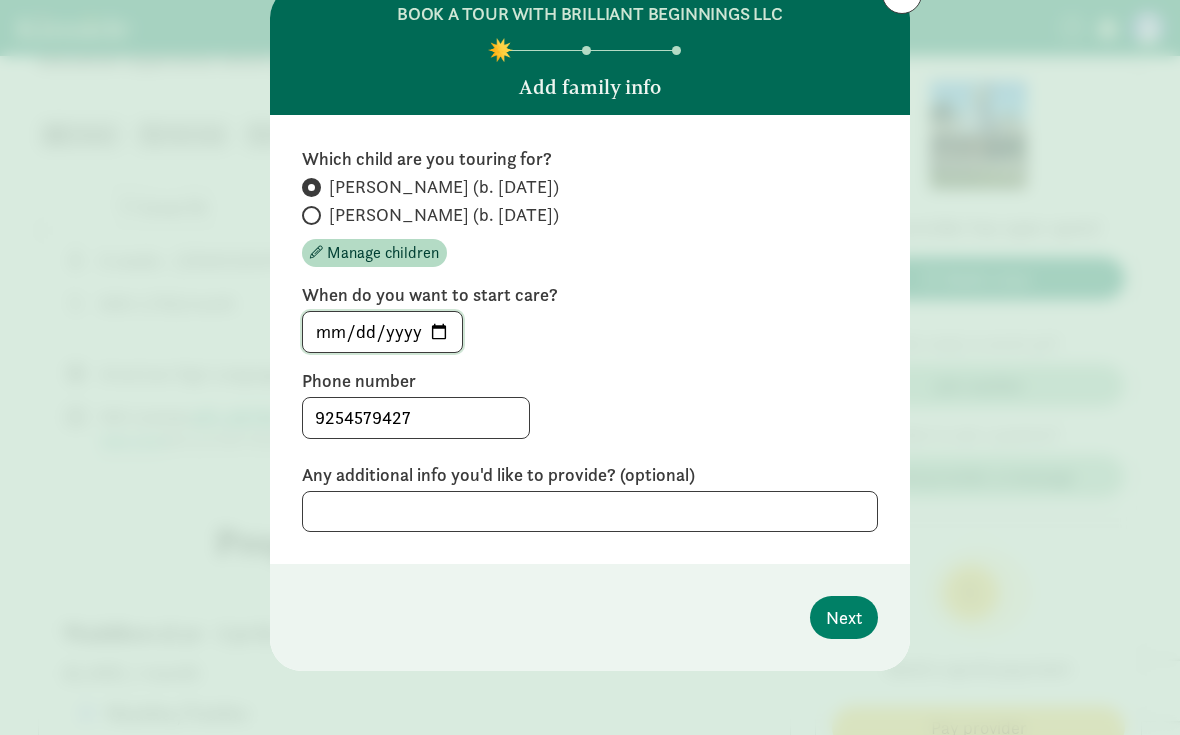 type on "[DATE]" 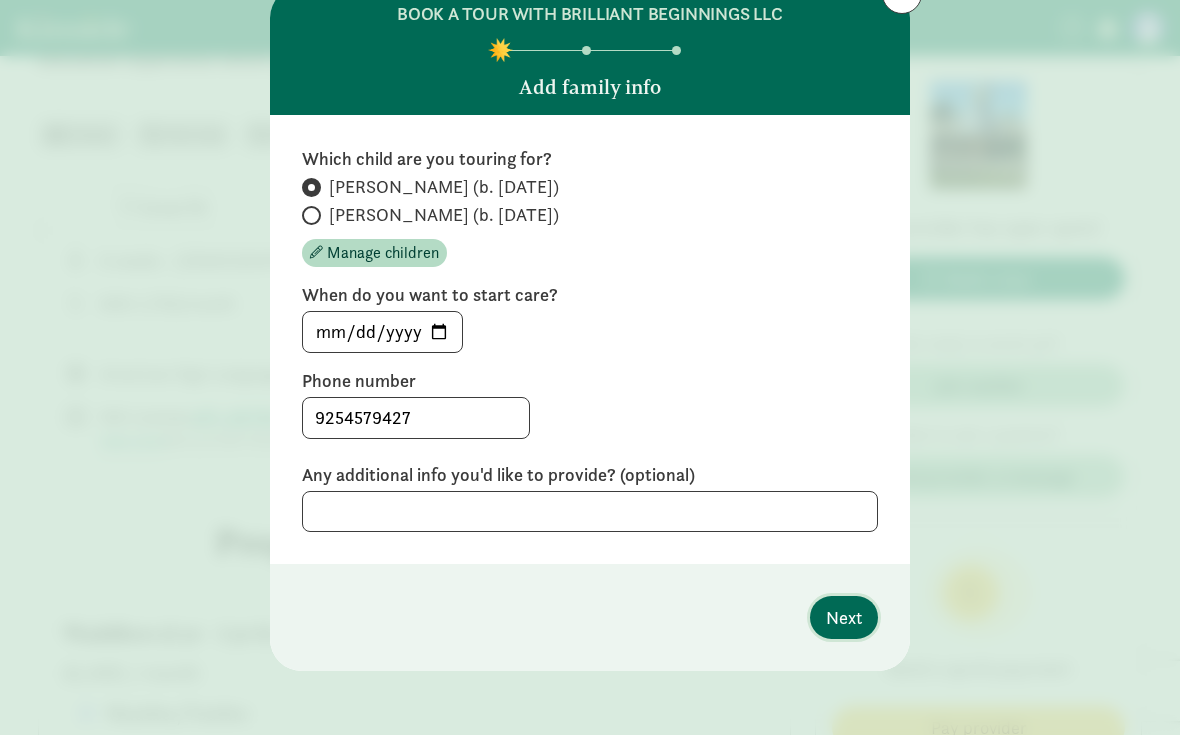 click on "Next" at bounding box center (844, 617) 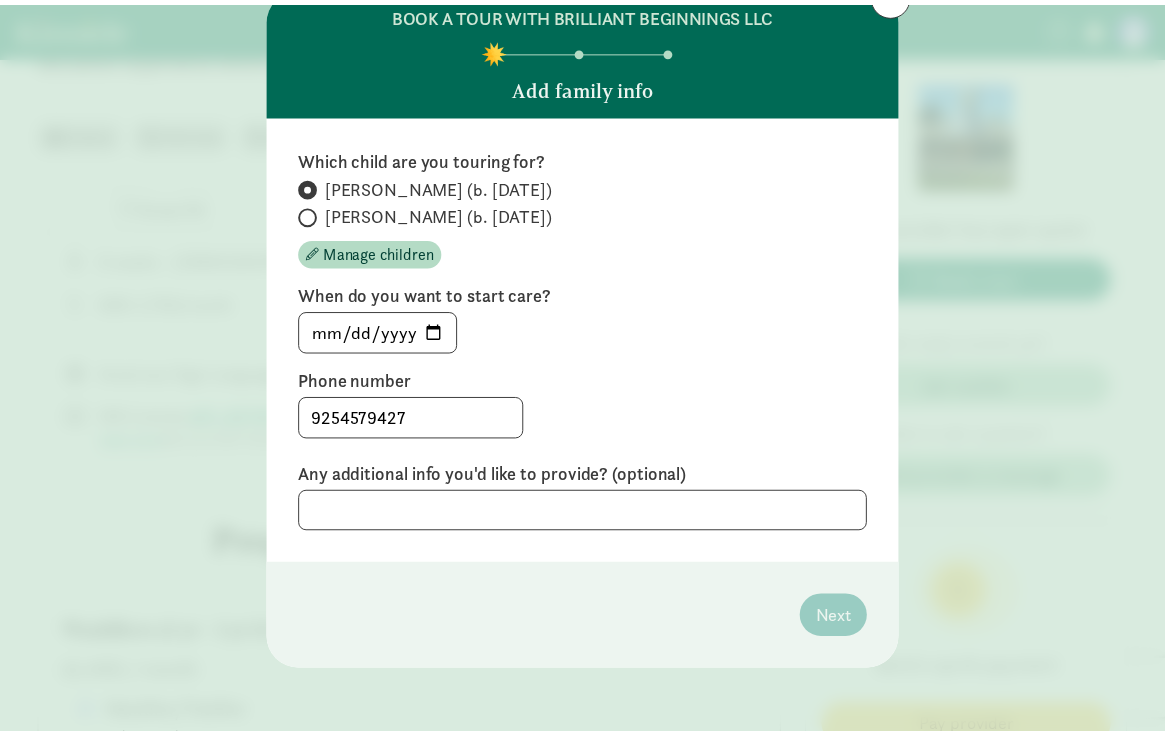 scroll, scrollTop: 0, scrollLeft: 0, axis: both 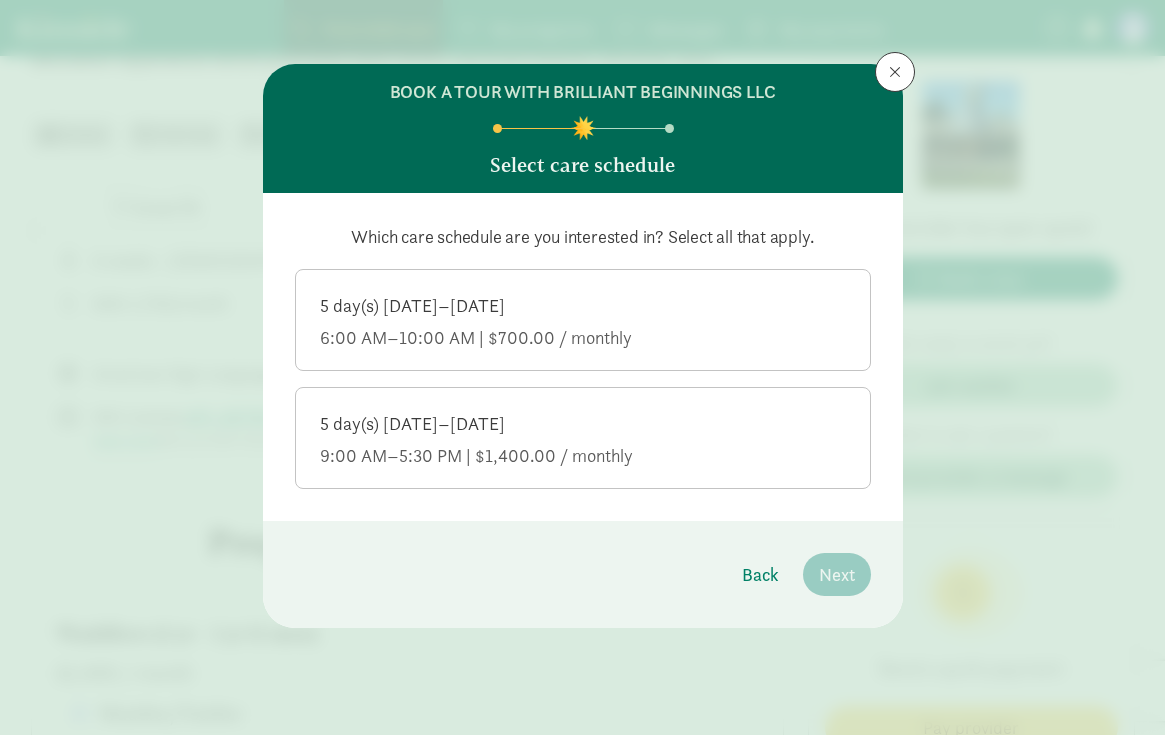 click on "9:00 AM–5:30 PM | $1,400.00 / monthly" 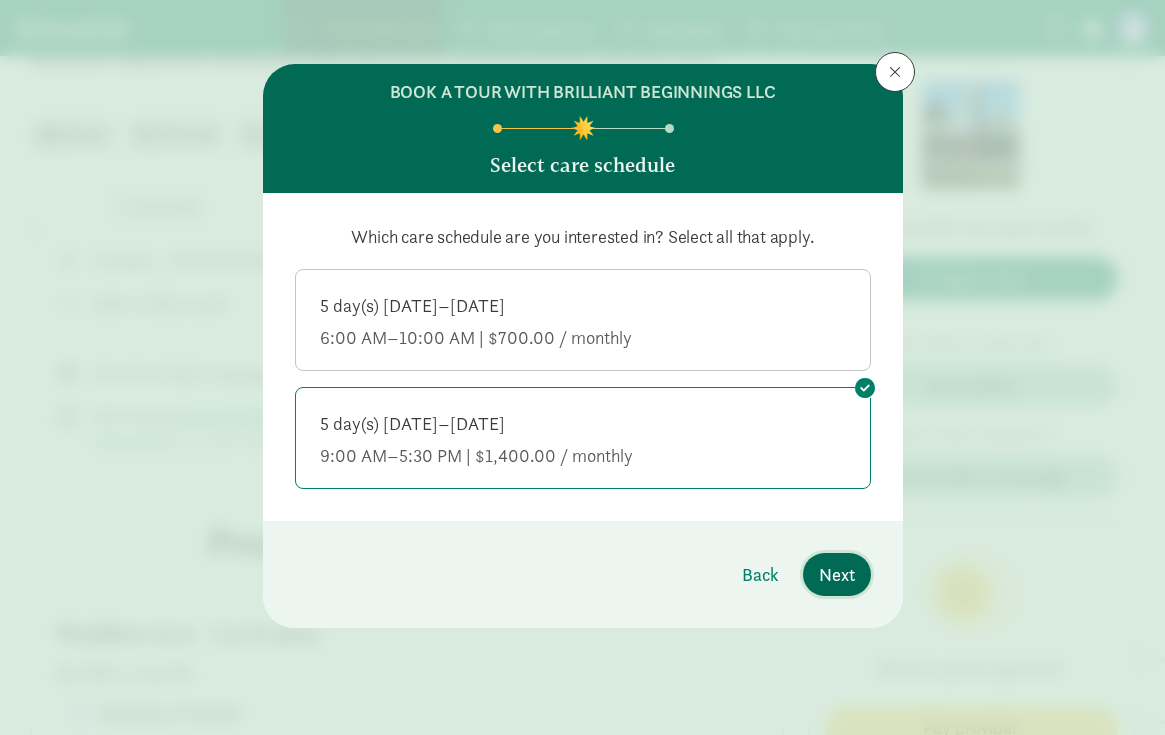 click on "Next" at bounding box center [837, 574] 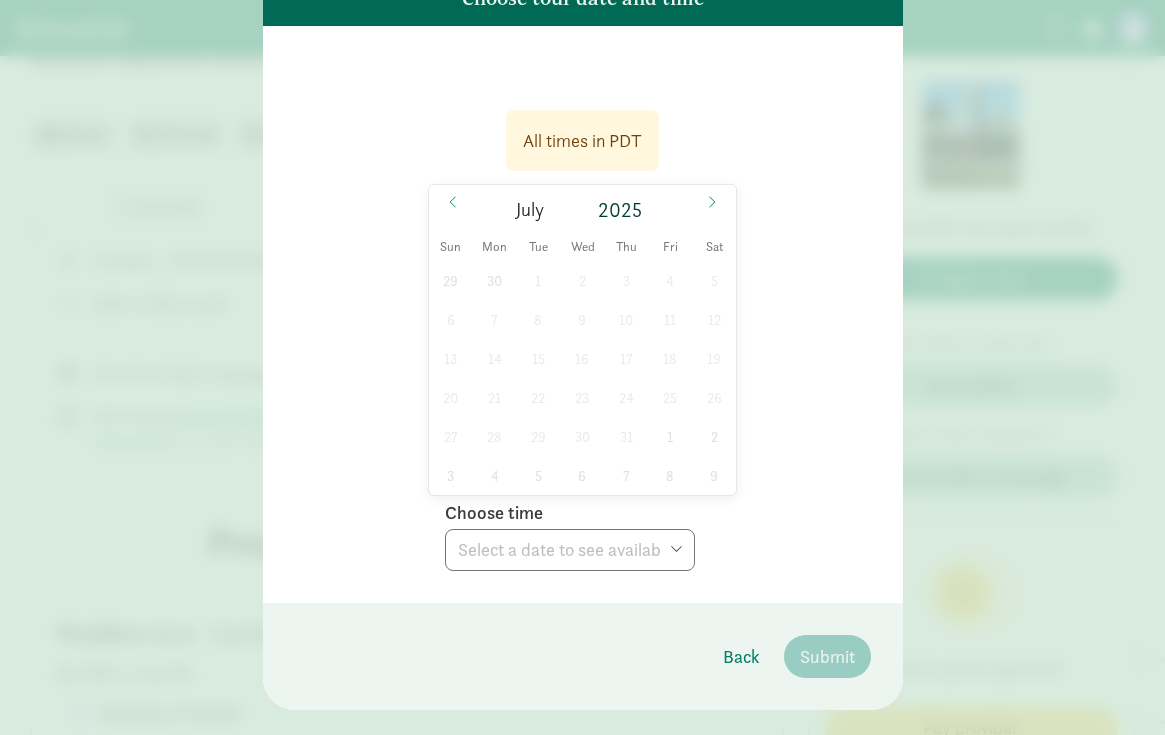 scroll, scrollTop: 200, scrollLeft: 0, axis: vertical 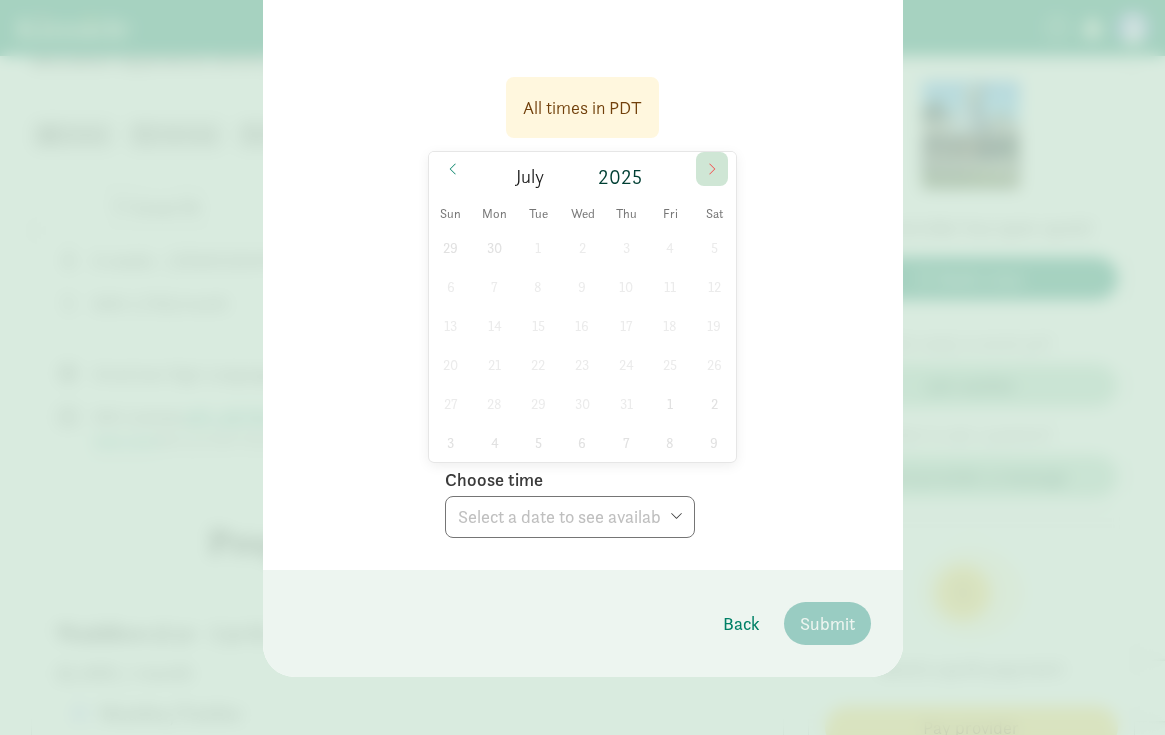 click 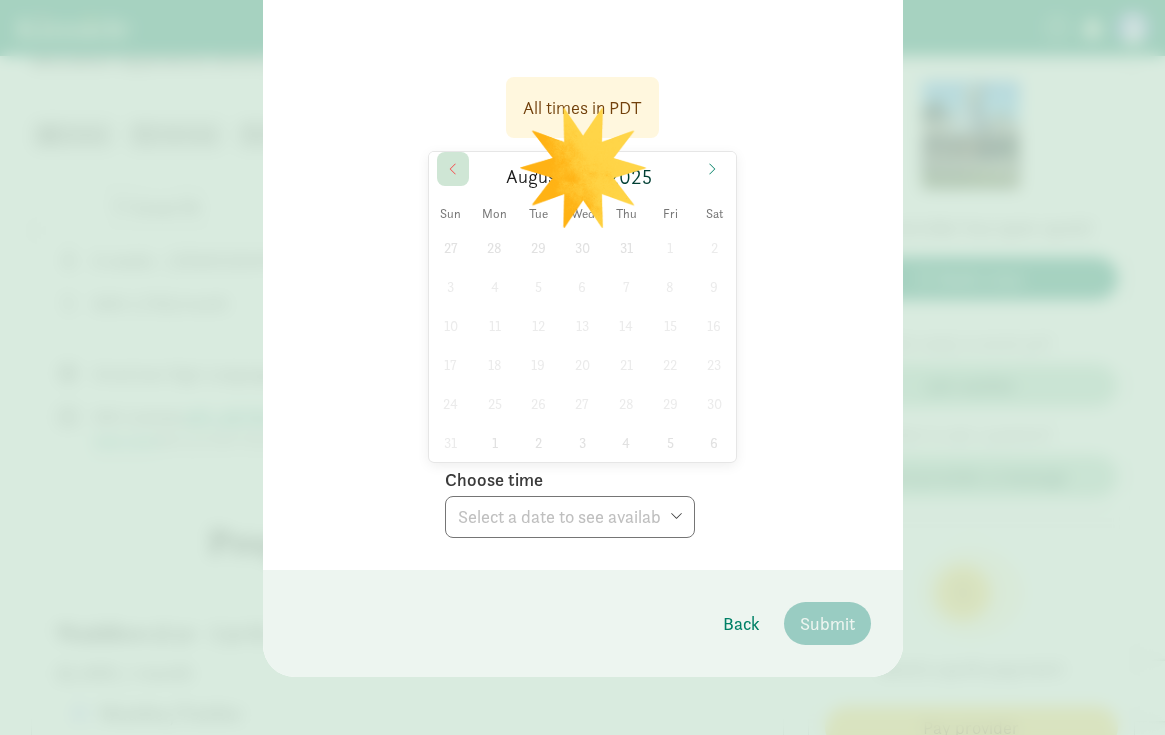 click at bounding box center (453, 169) 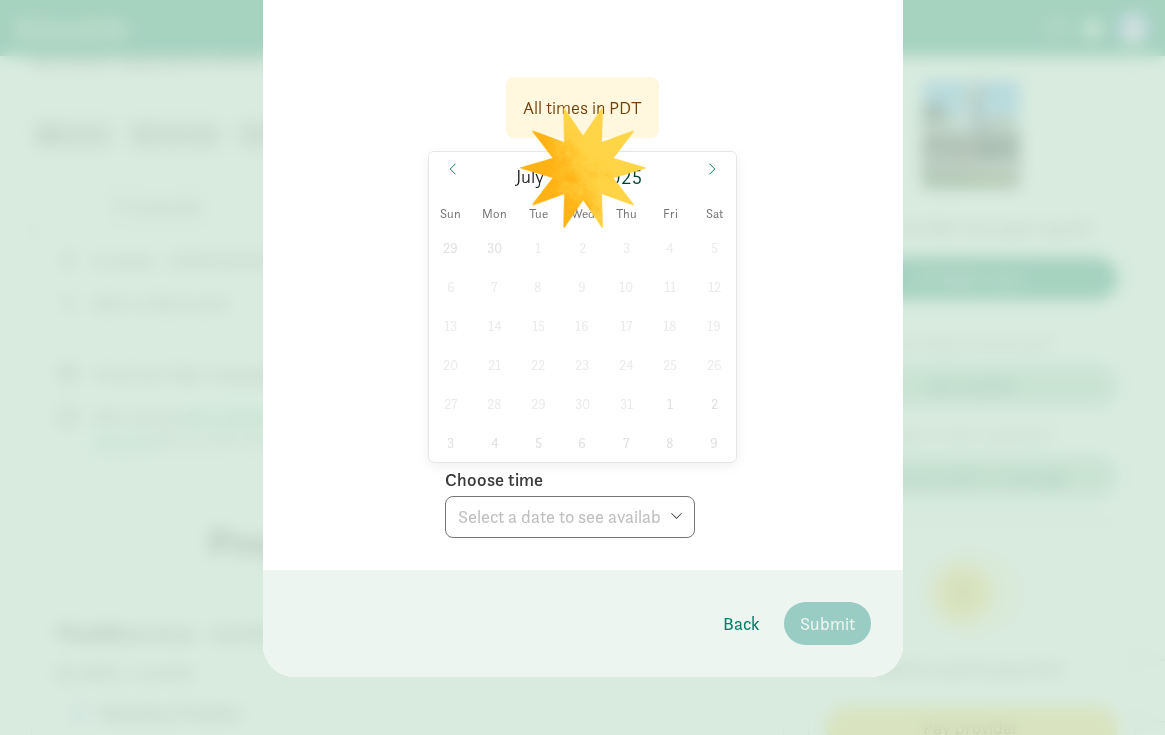 click on "29 30 1 2 3 4 5 6 7 8 9 10 11 12 13 14 15 16 17 18 19 20 21 22 23 24 25 26 27 28 29 30 31 1 2 3 4 5 6 7 8 9" at bounding box center (583, 345) 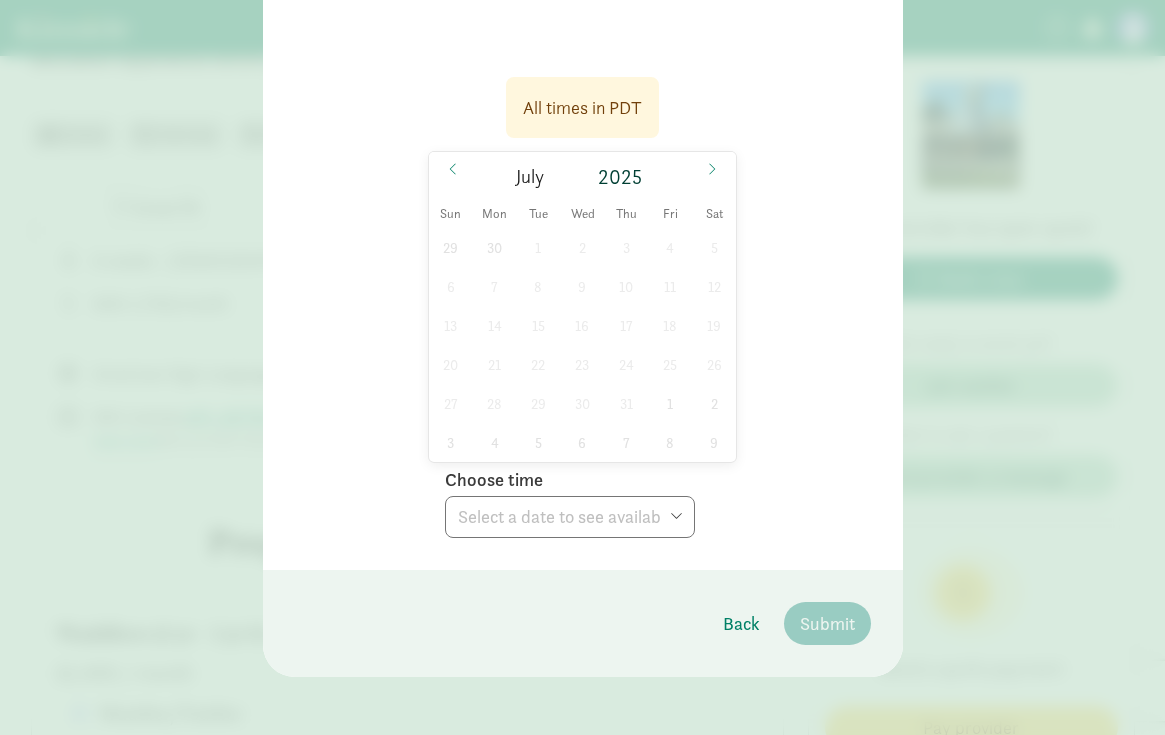 click on "29 30 1 2 3 4 5 6 7 8 9 10 11 12 13 14 15 16 17 18 19 20 21 22 23 24 25 26 27 28 29 30 31 1 2 3 4 5 6 7 8 9" at bounding box center [583, 345] 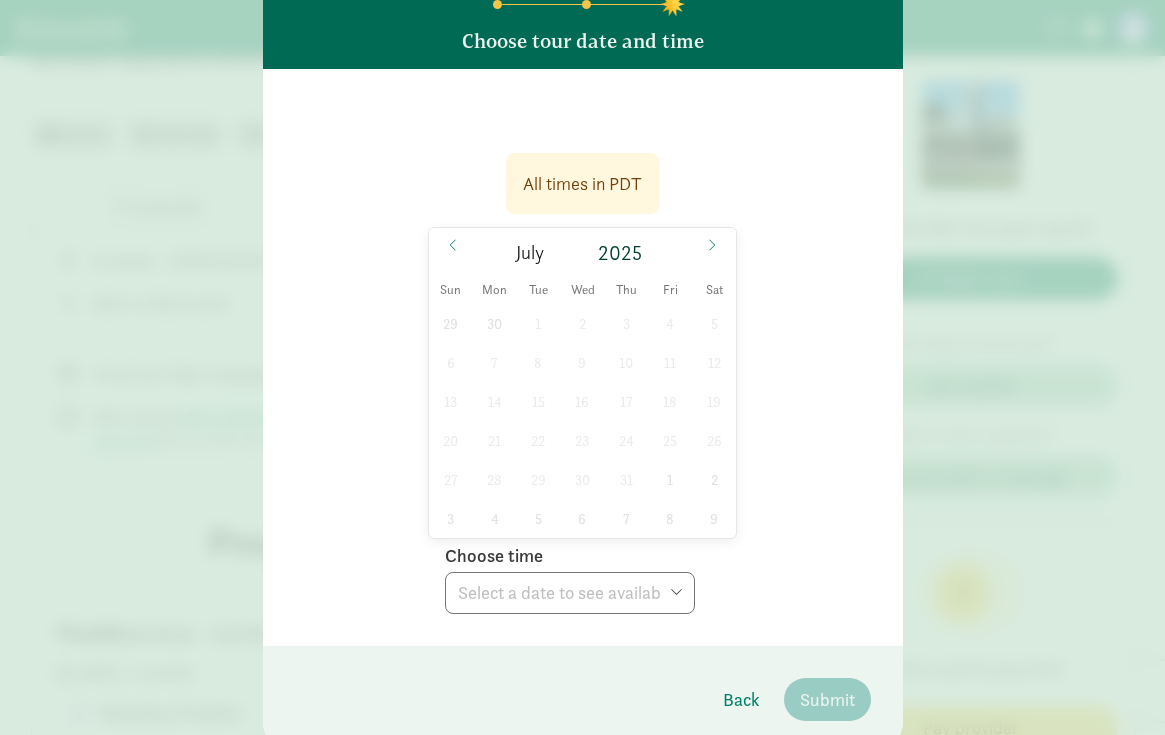 scroll, scrollTop: 6, scrollLeft: 0, axis: vertical 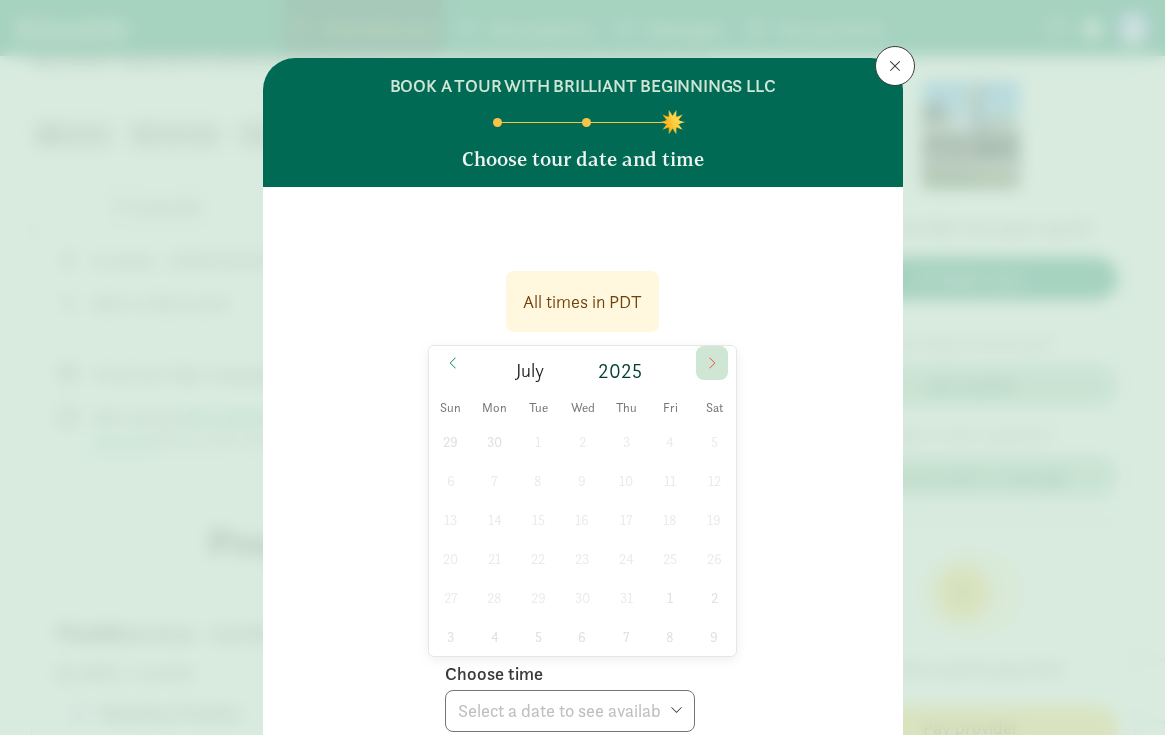 click at bounding box center [712, 363] 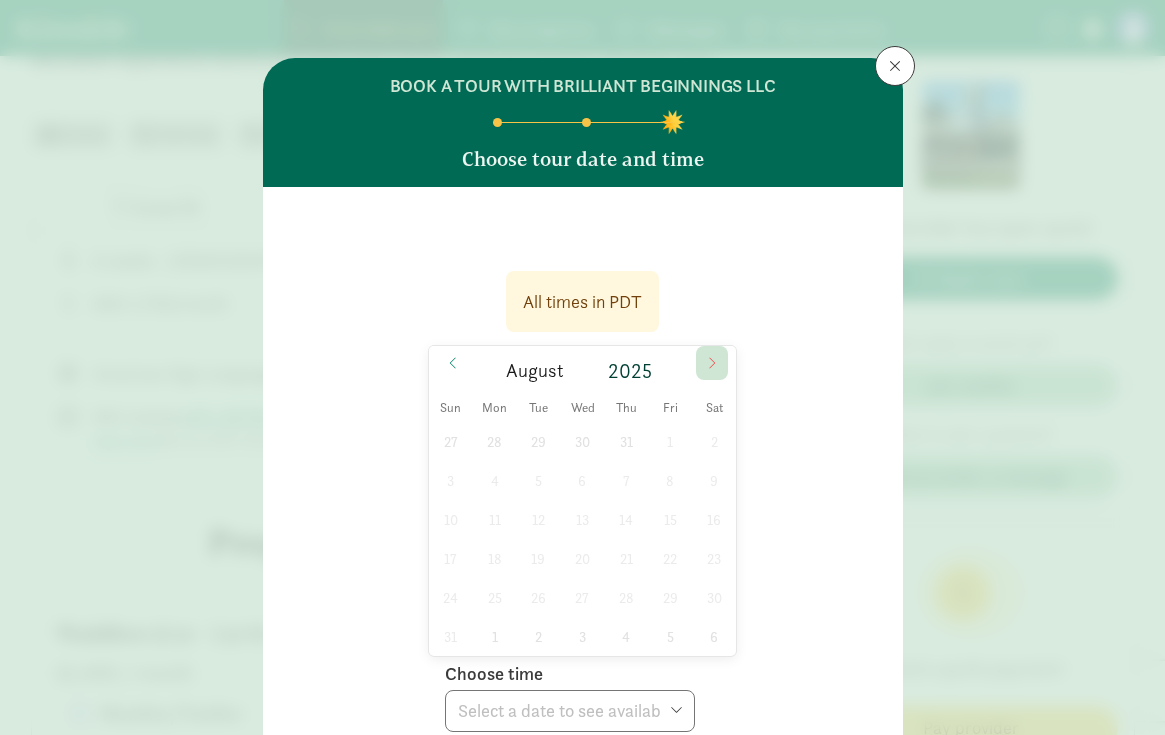 click at bounding box center [712, 363] 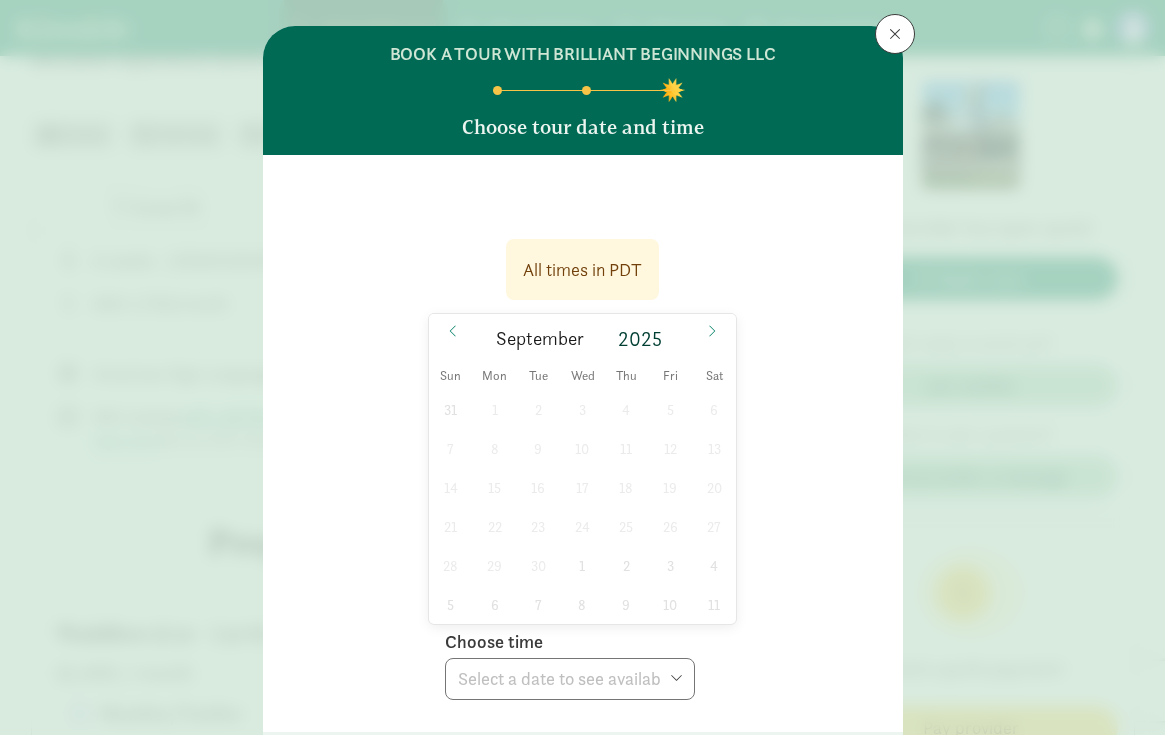 scroll, scrollTop: 16, scrollLeft: 0, axis: vertical 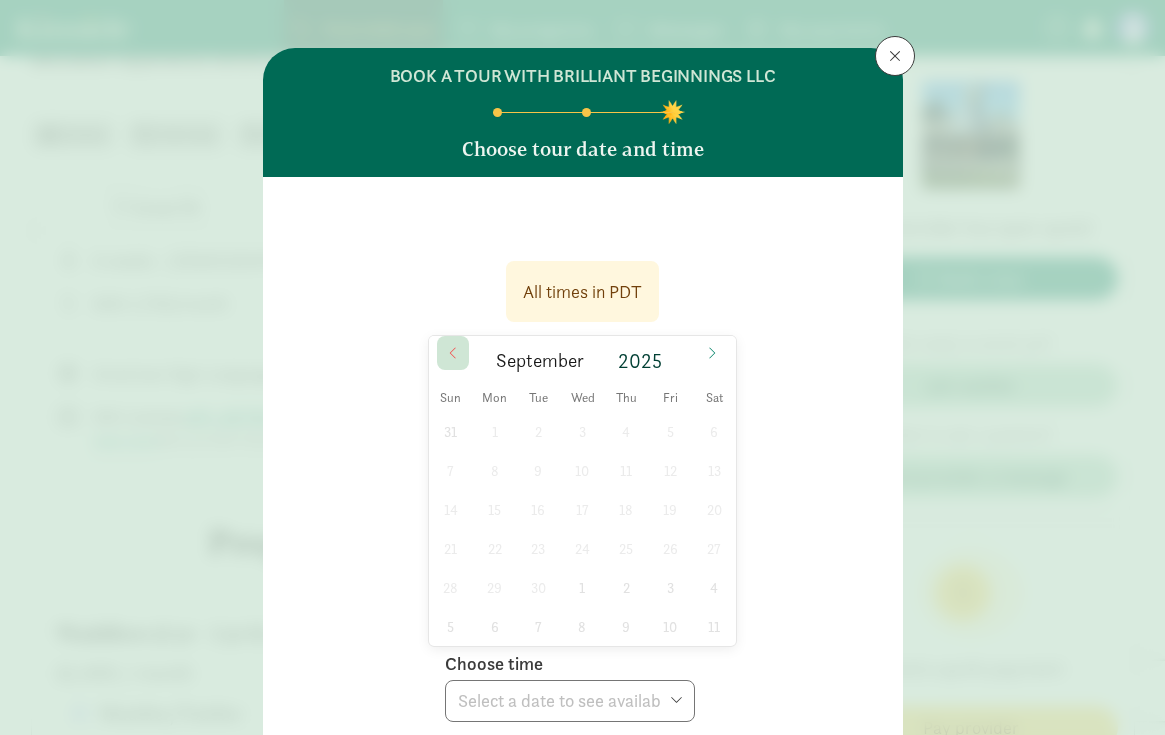 click 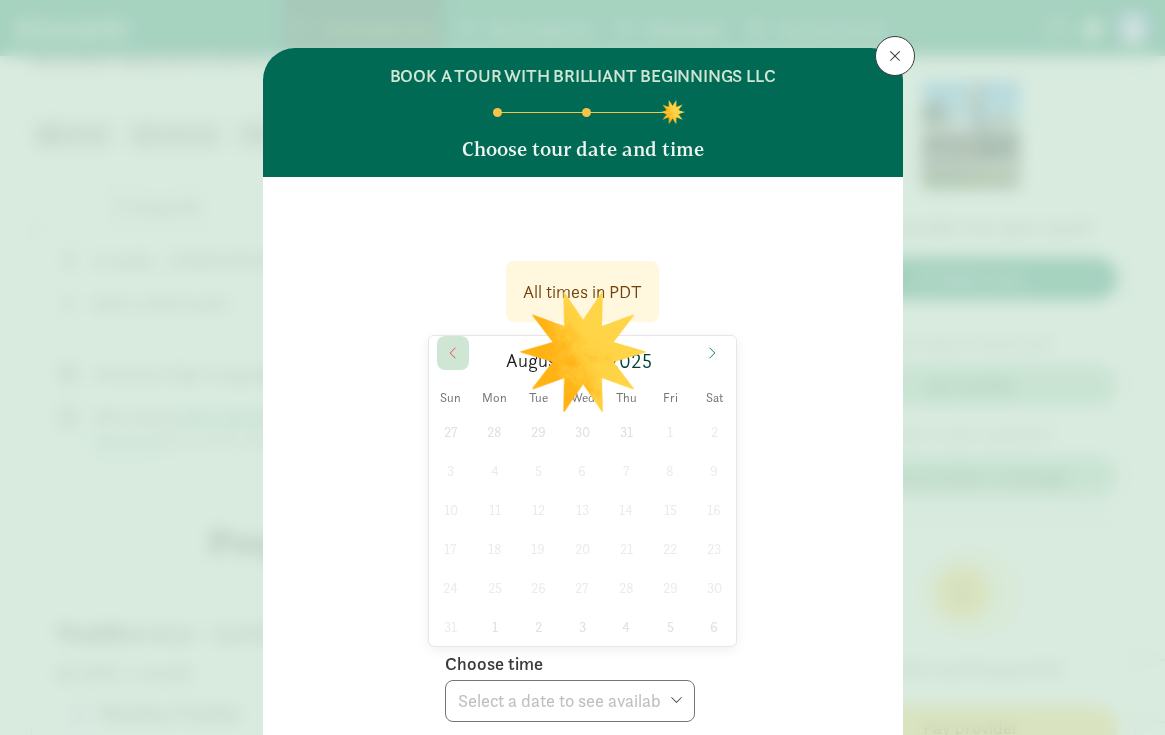 click at bounding box center (453, 353) 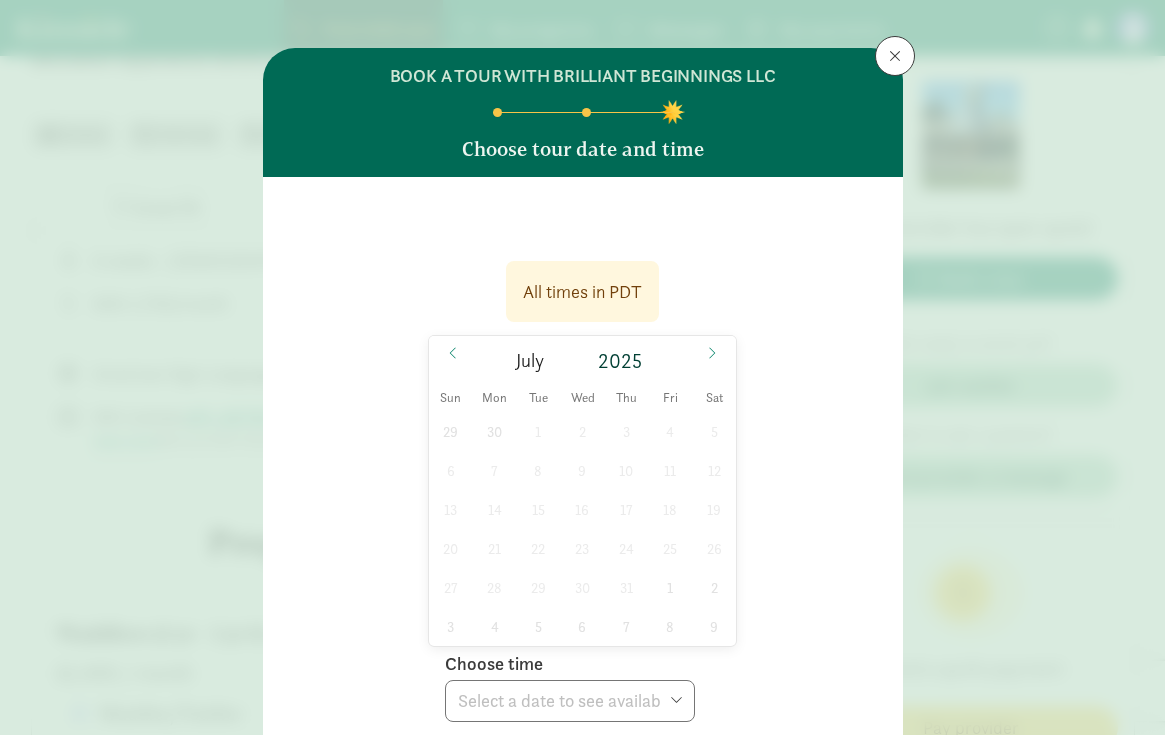 click on "29 30 1 2 3 4 5 6 7 8 9 10 11 12 13 14 15 16 17 18 19 20 21 22 23 24 25 26 27 28 29 30 31 1 2 3 4 5 6 7 8 9" at bounding box center [583, 529] 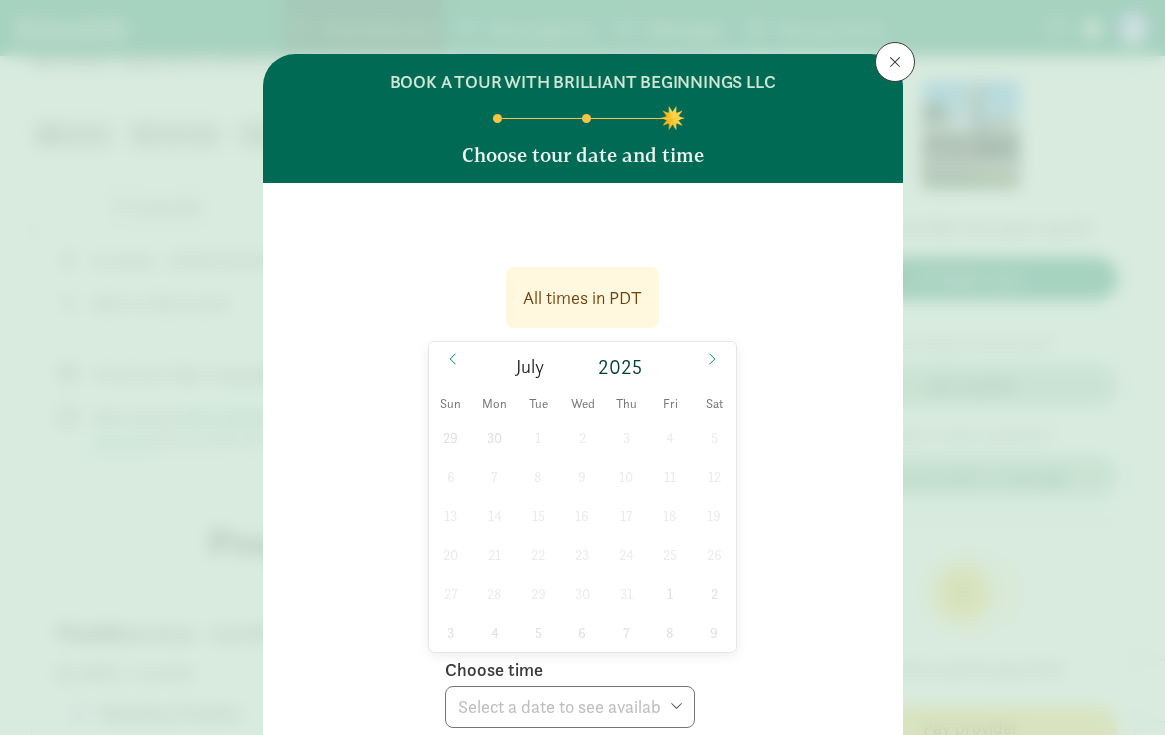 scroll, scrollTop: 0, scrollLeft: 0, axis: both 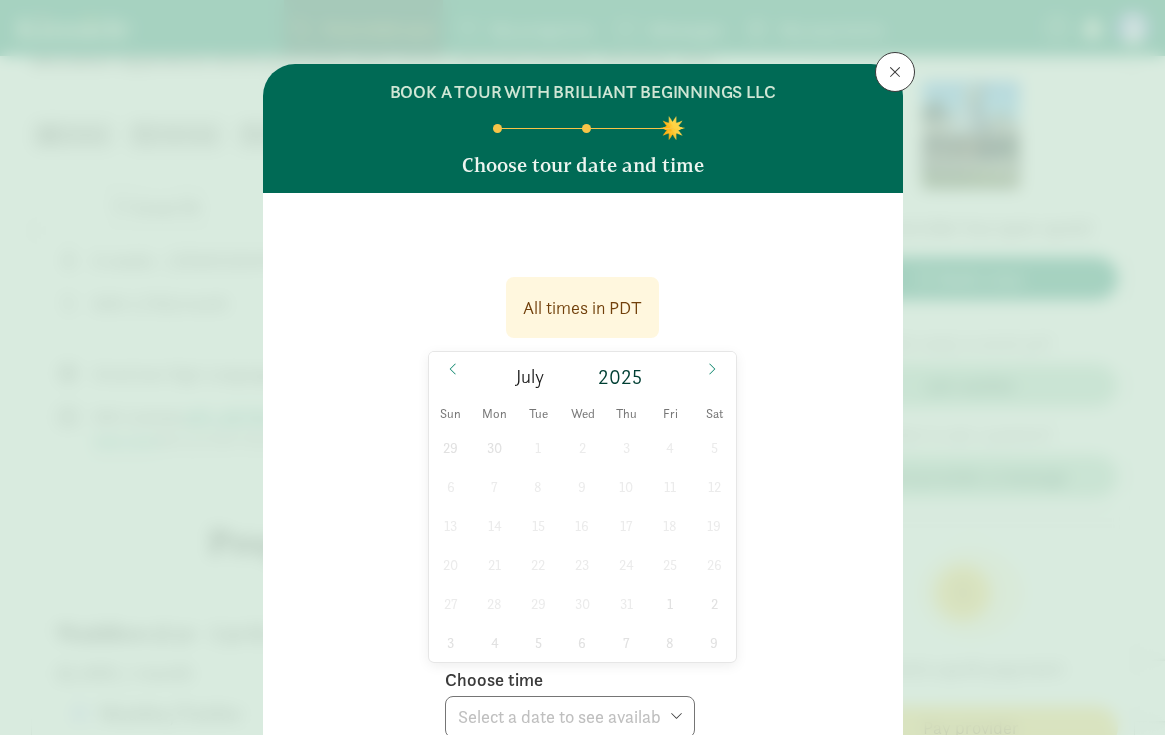 click on "BOOK A TOUR WITH BRILLIANT BEGINNINGS LLC       Choose tour date and time" at bounding box center [583, 128] 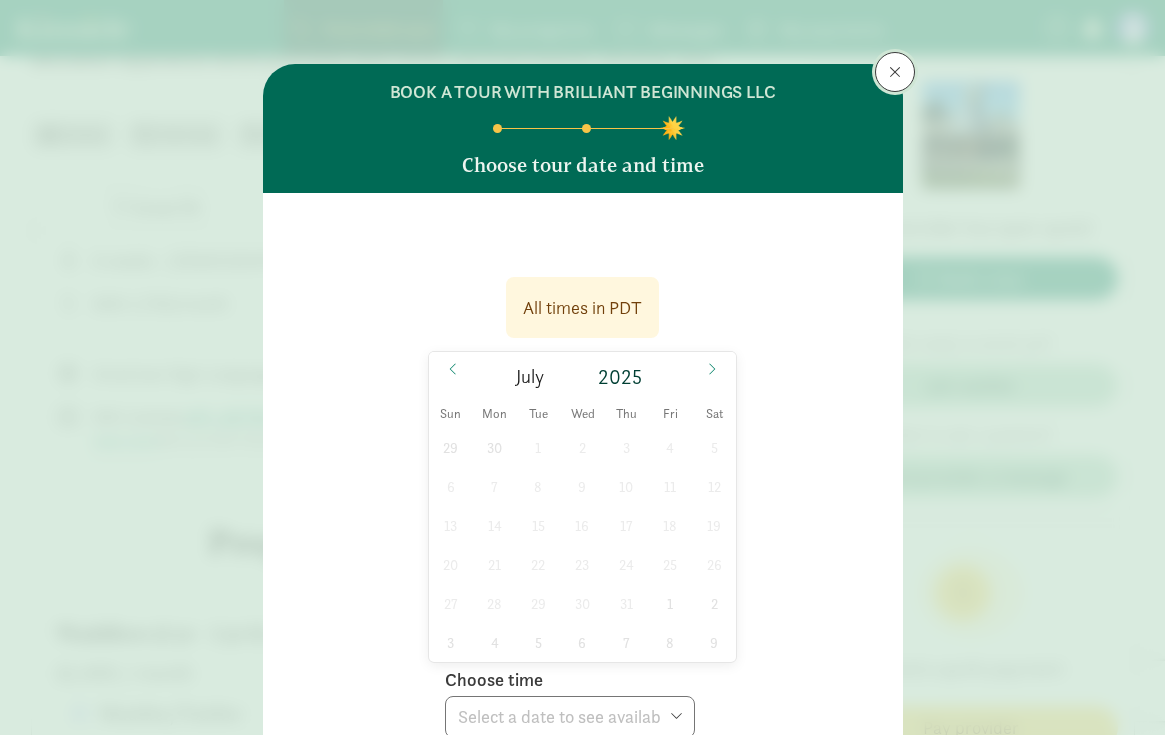 click at bounding box center (895, 72) 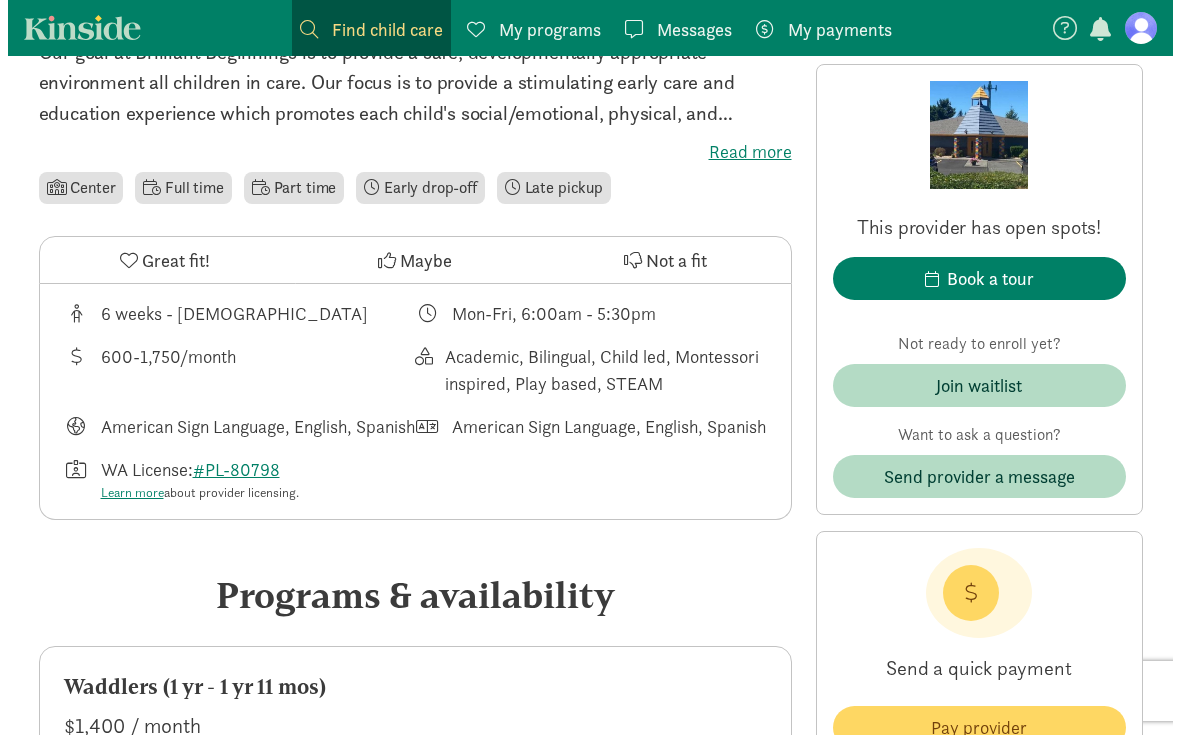 scroll, scrollTop: 485, scrollLeft: 0, axis: vertical 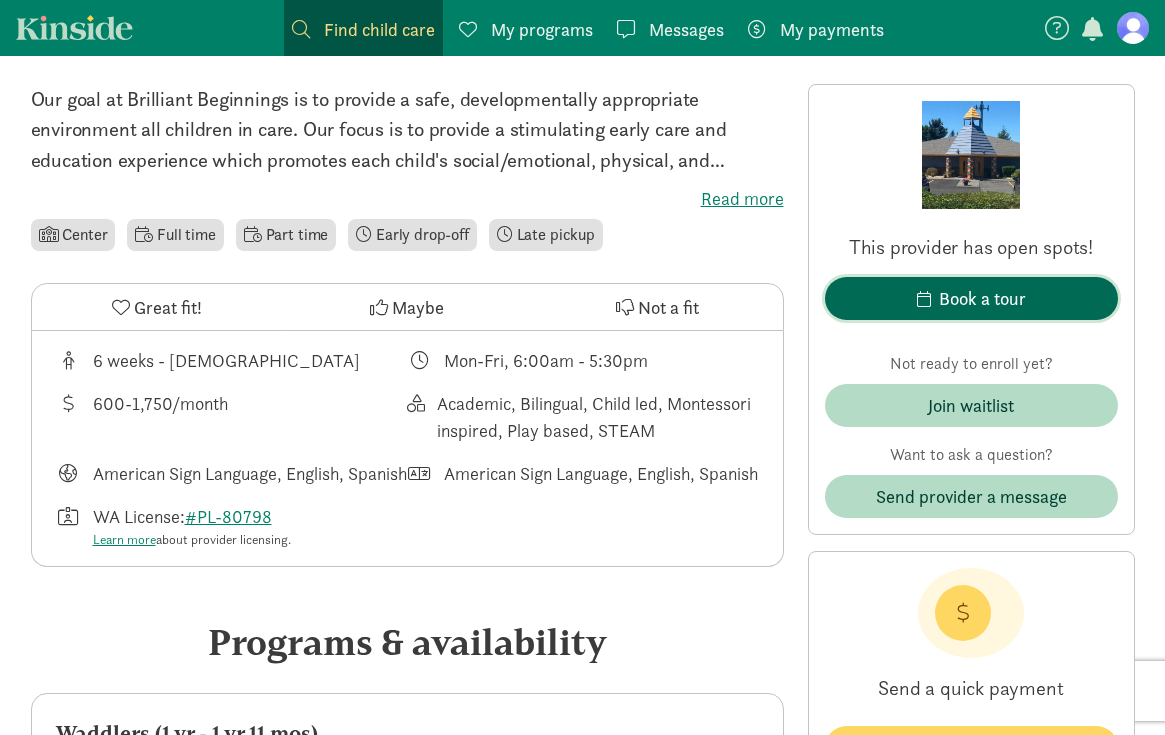 click on "Book a tour" 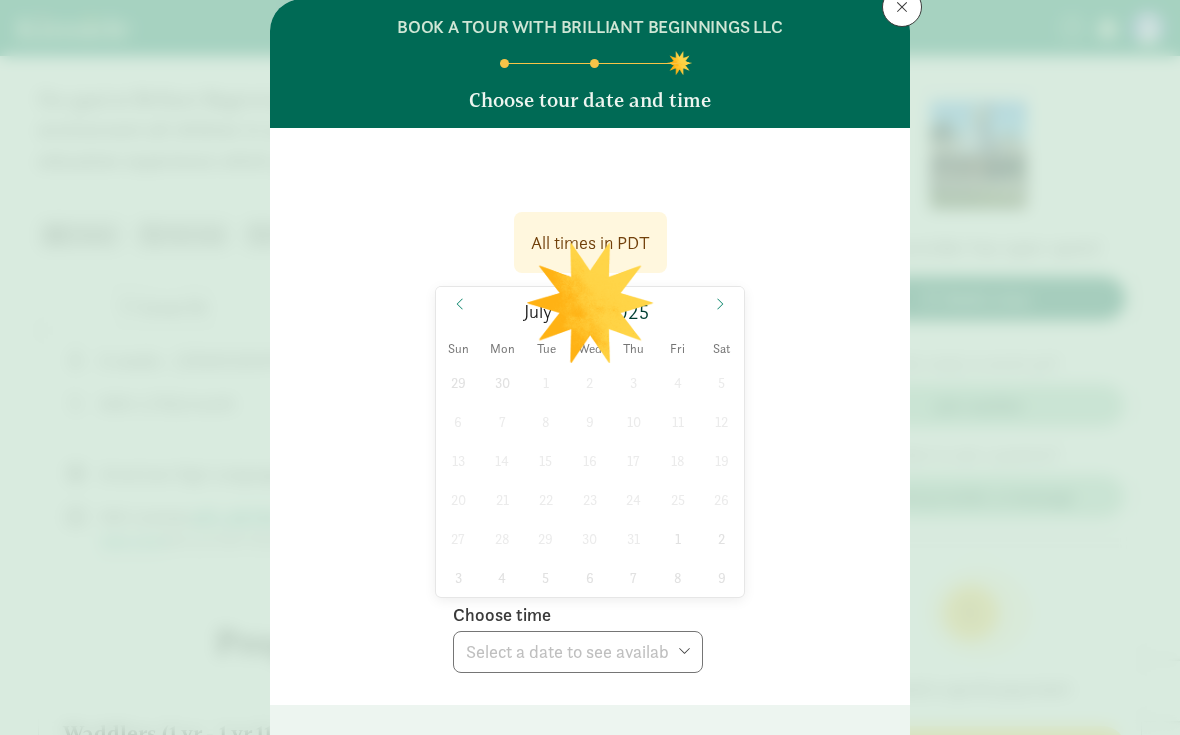 scroll, scrollTop: 100, scrollLeft: 0, axis: vertical 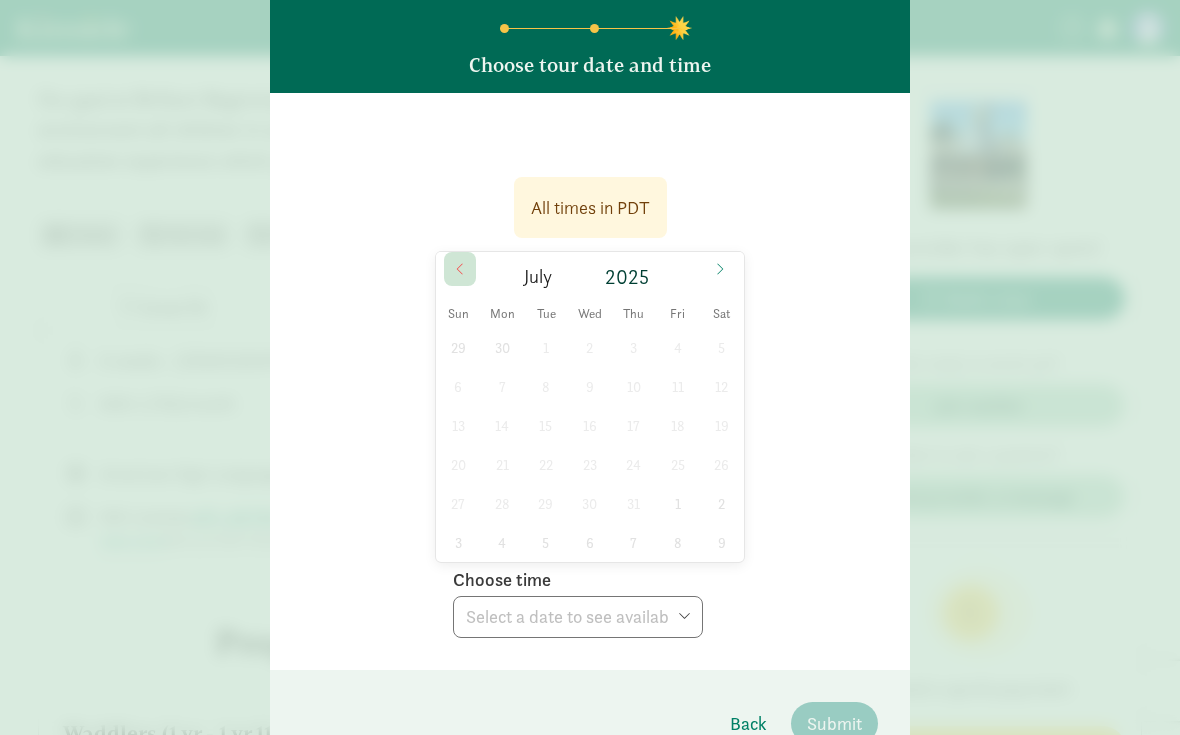 click at bounding box center [460, 269] 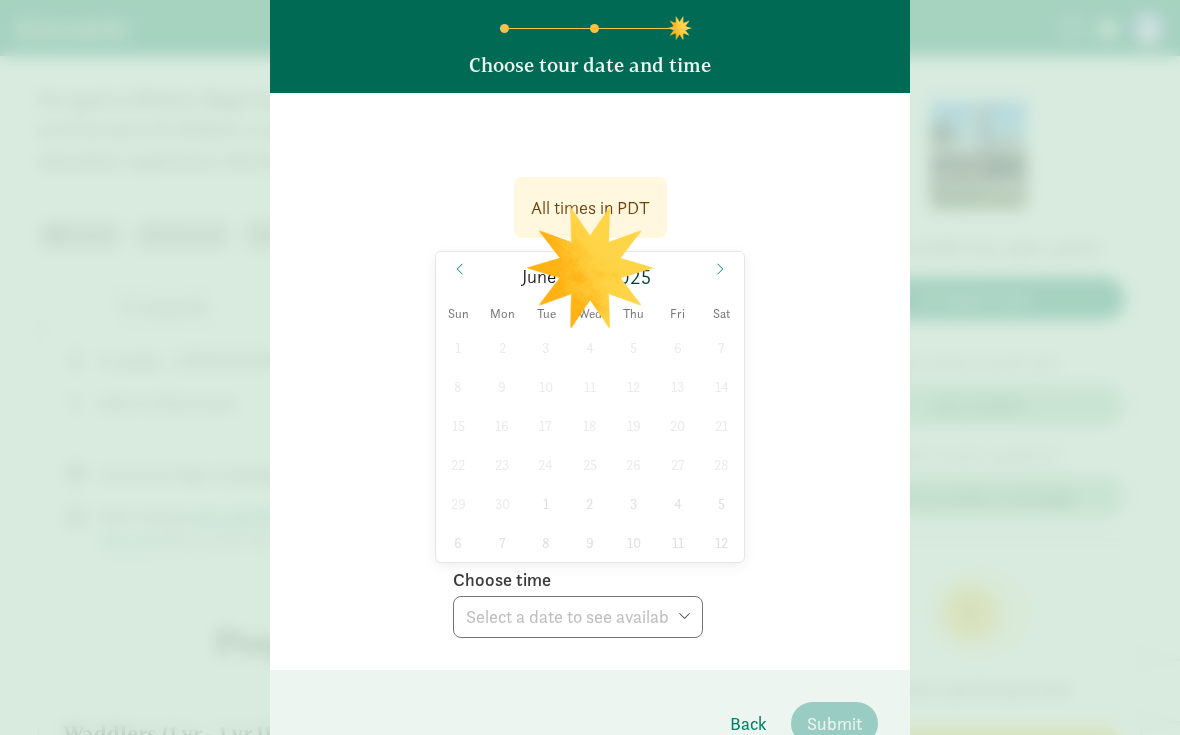 click on "1 2 3 4 5 6 7 8 9 10 11 12 13 14 15 16 17 18 19 20 21 22 23 24 25 26 27 28 29 30 1 2 3 4 5 6 7 8 9 10 11 12" at bounding box center (590, 445) 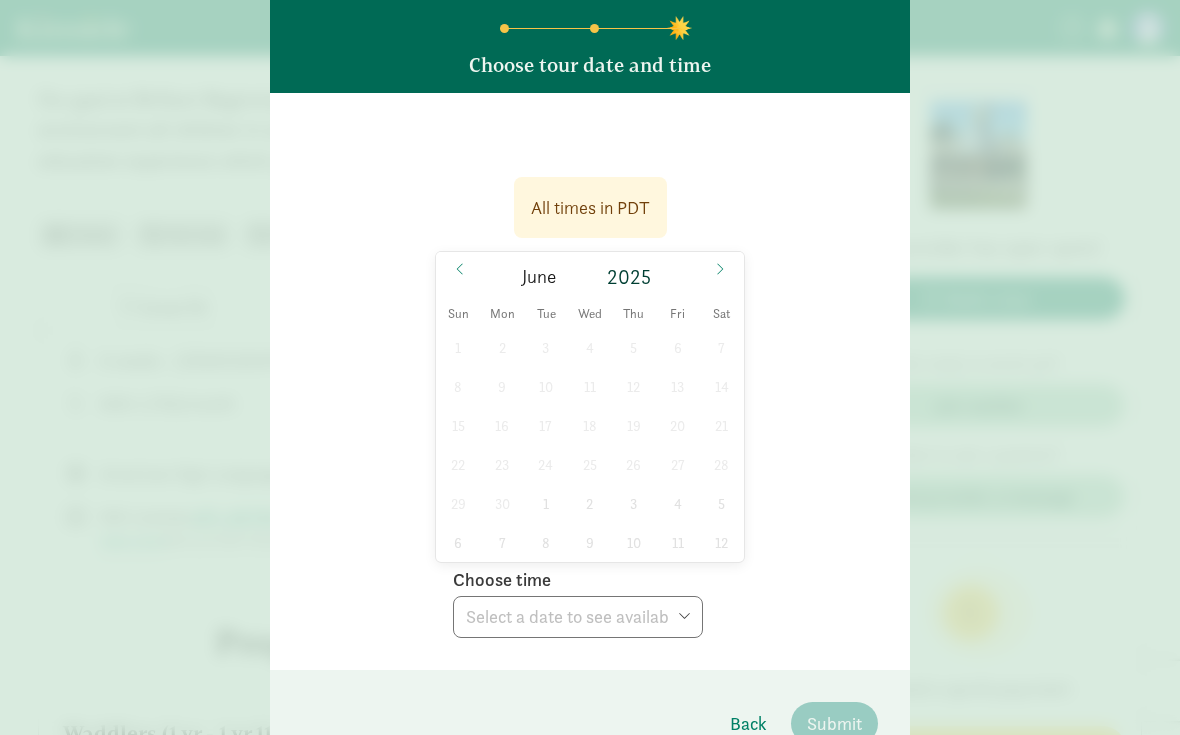 click on "1 2 3 4 5 6 7 8 9 10 11 12 13 14 15 16 17 18 19 20 21 22 23 24 25 26 27 28 29 30 1 2 3 4 5 6 7 8 9 10 11 12" at bounding box center (590, 445) 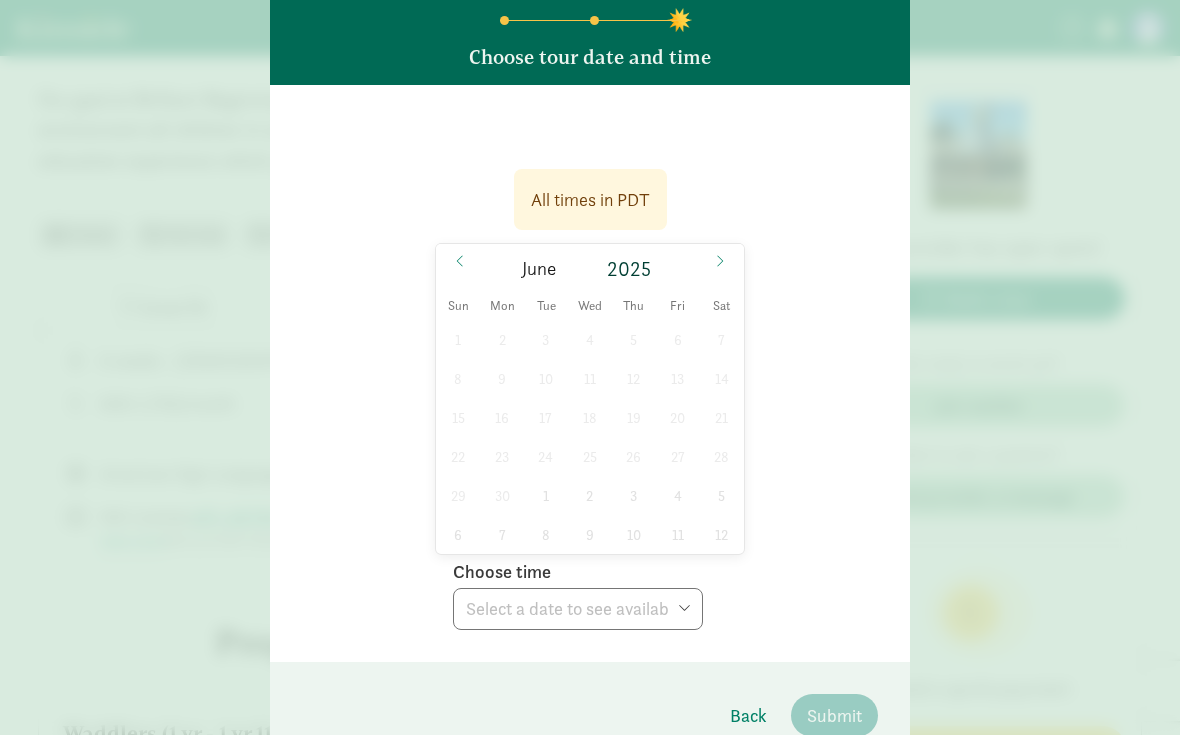 scroll, scrollTop: 0, scrollLeft: 0, axis: both 